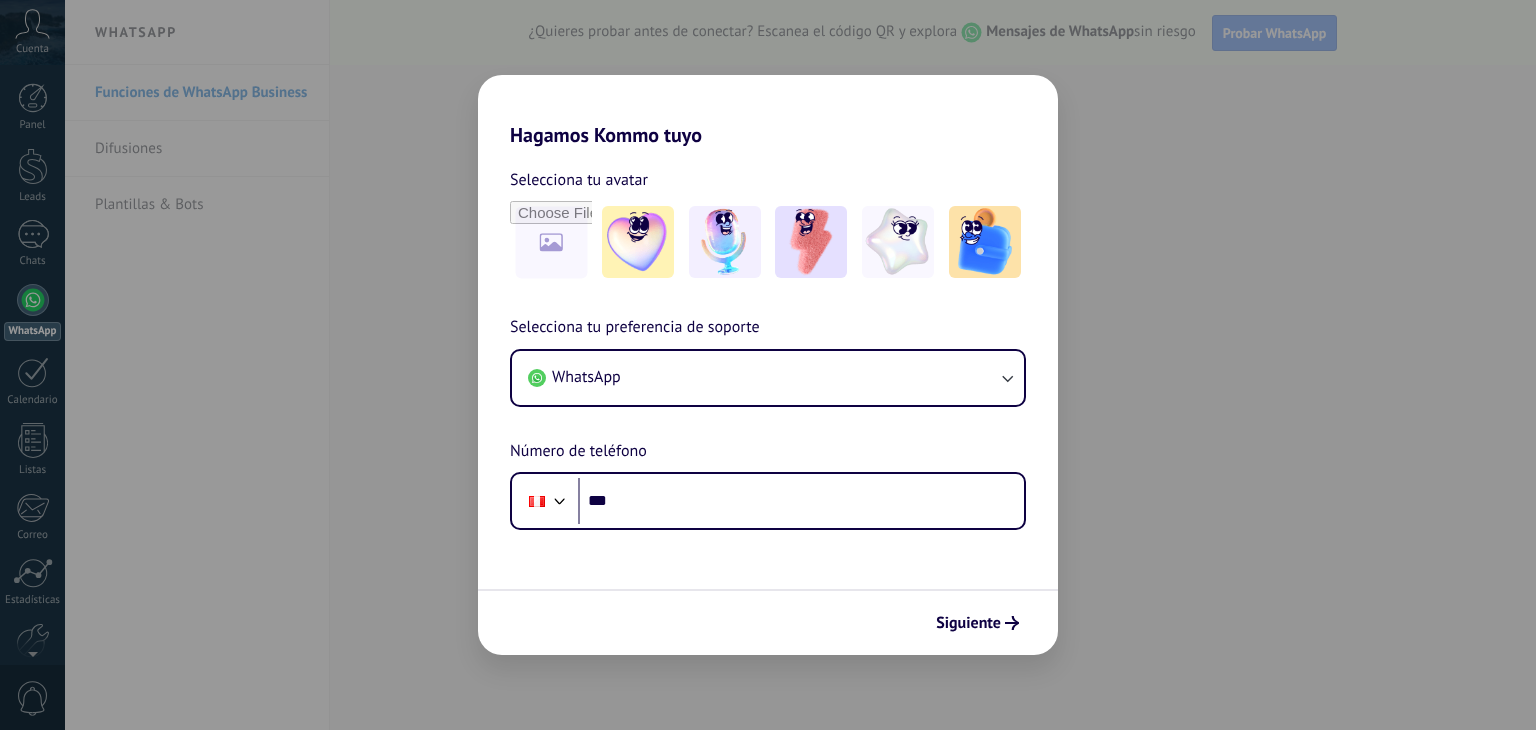 scroll, scrollTop: 0, scrollLeft: 0, axis: both 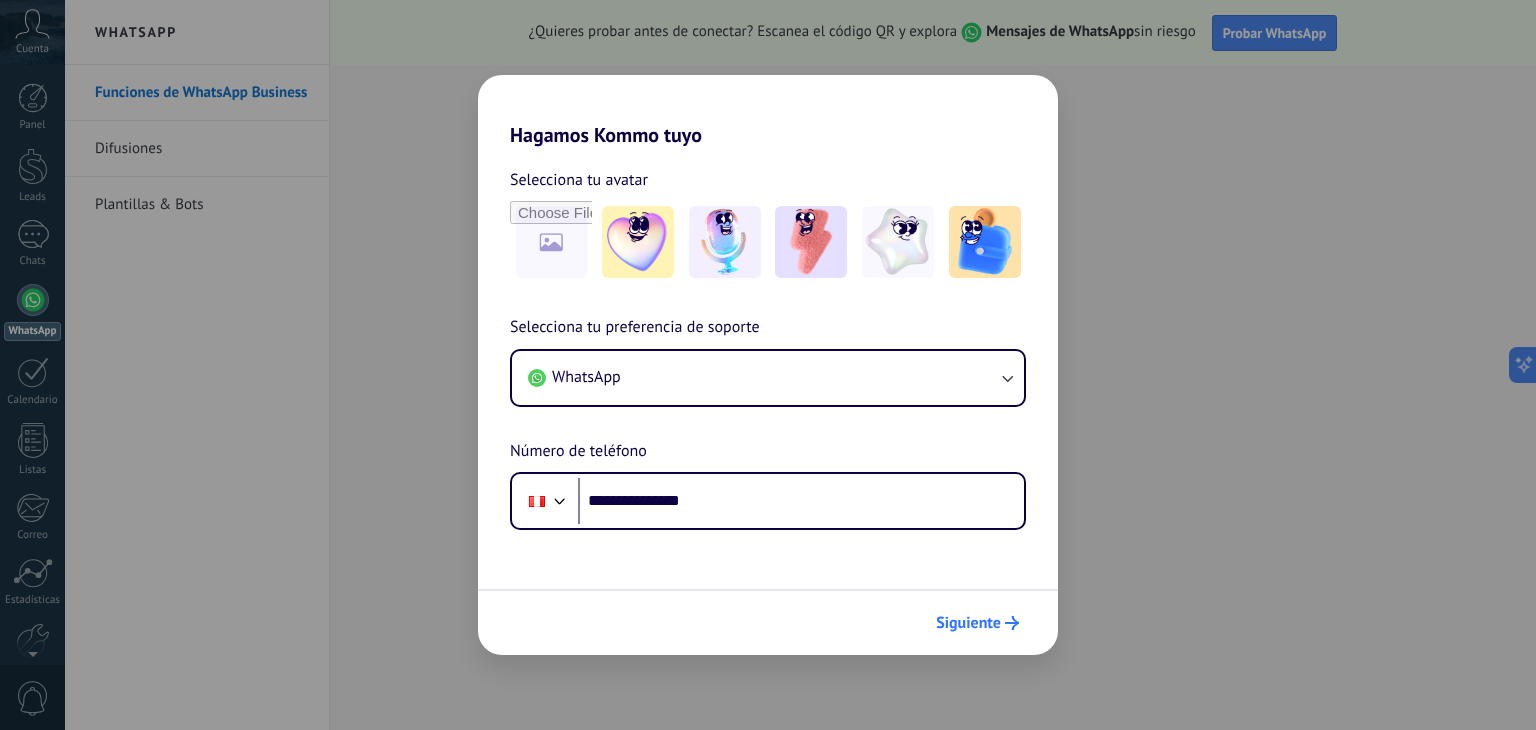 type on "**********" 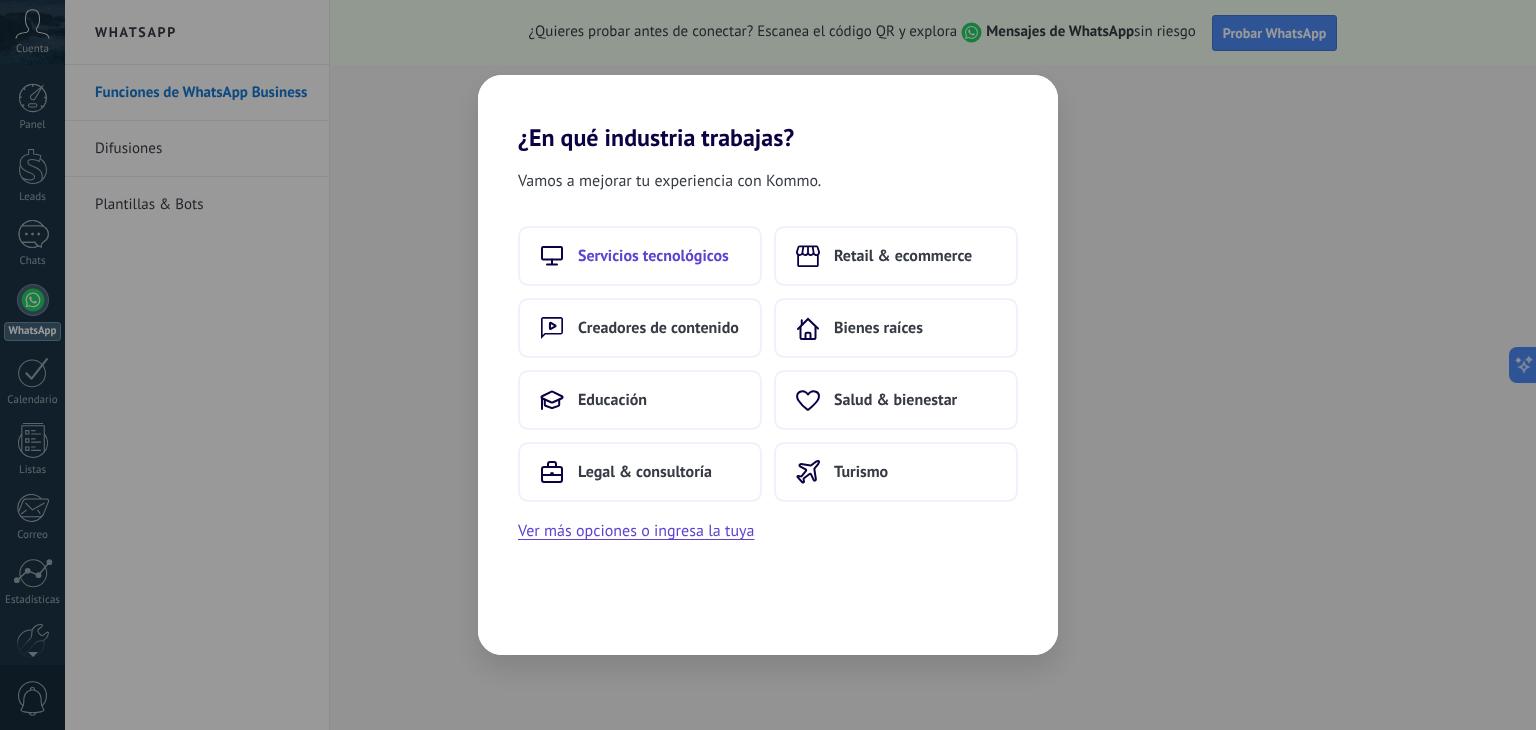 click on "Servicios tecnológicos" at bounding box center (653, 256) 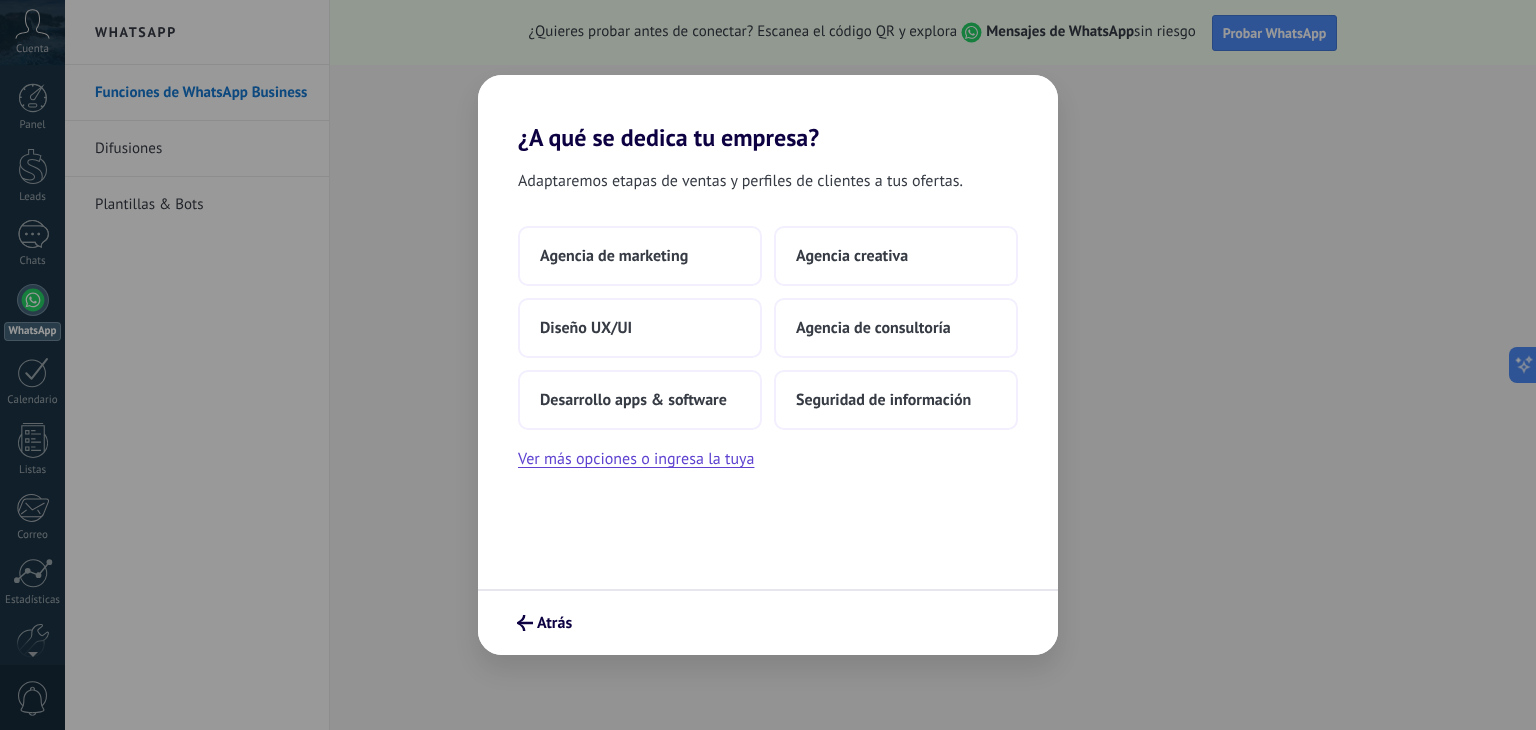 click on "Agencia de marketing" at bounding box center (614, 256) 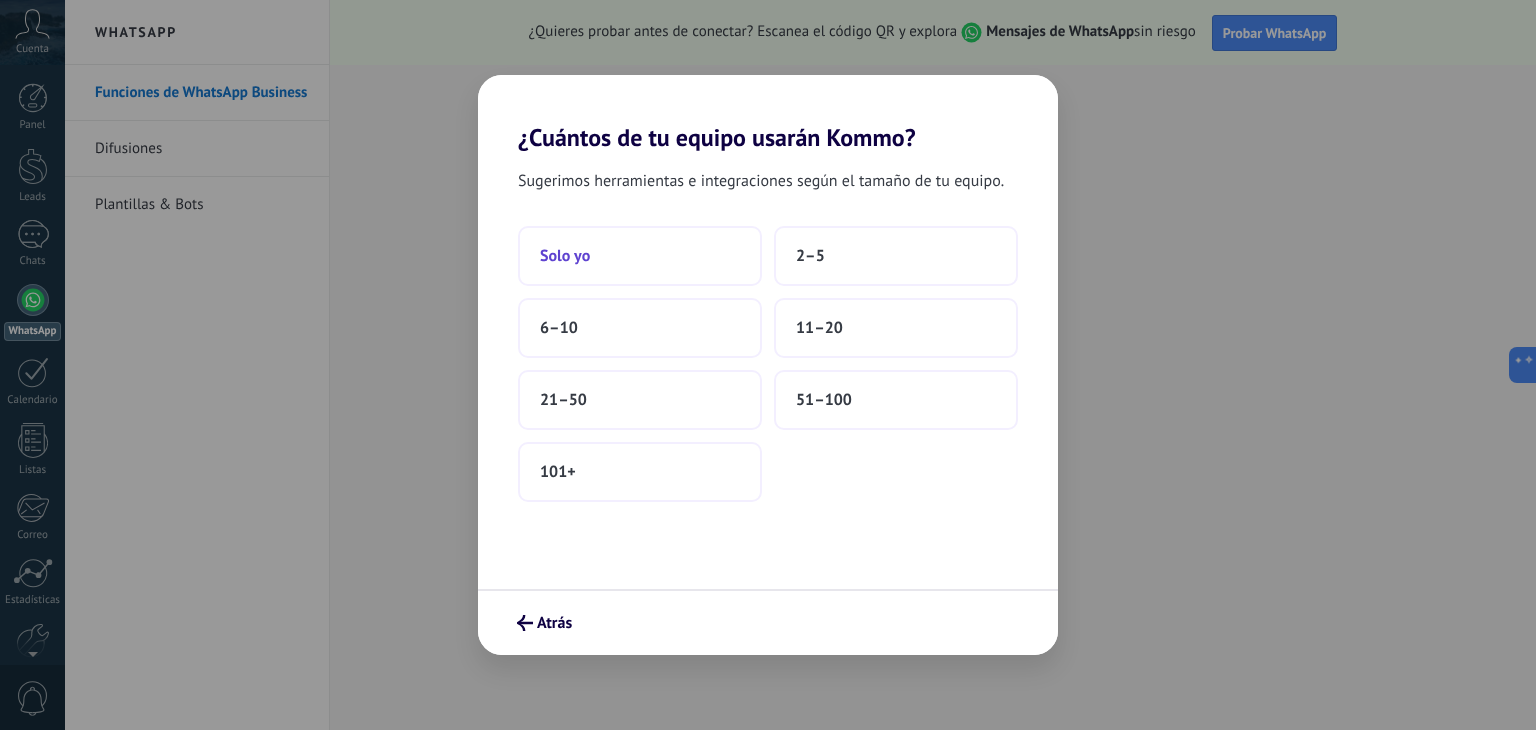 click on "Solo yo" at bounding box center [640, 256] 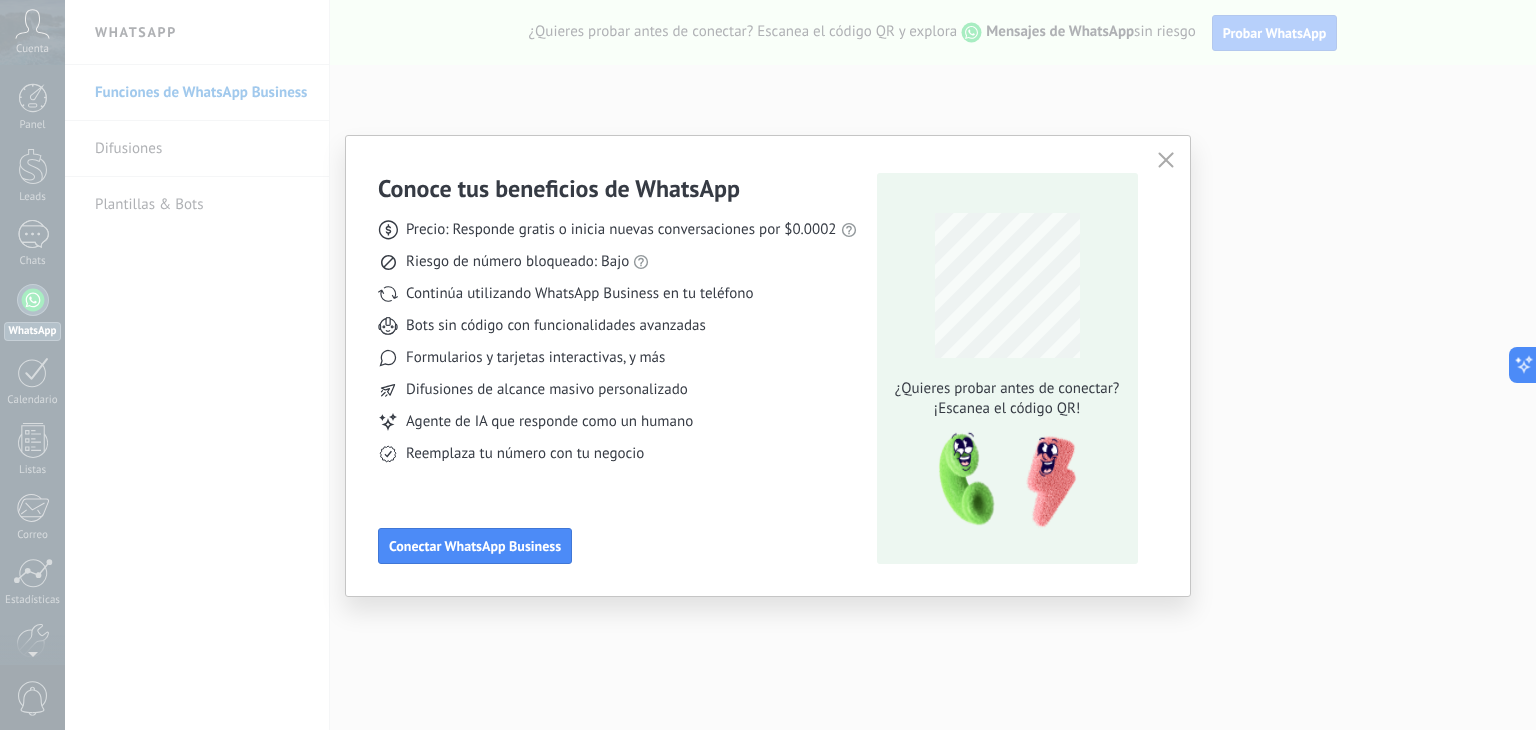 click 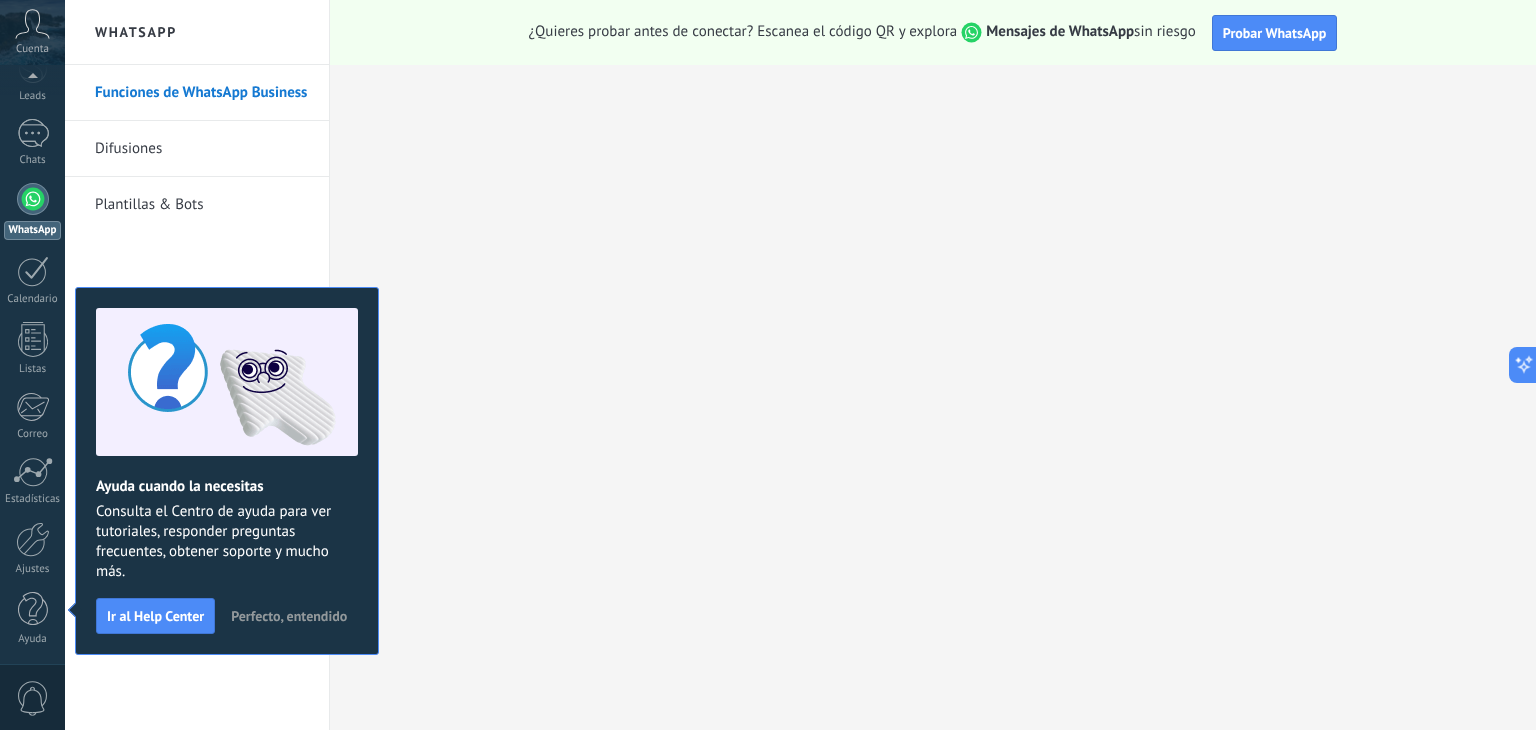 scroll, scrollTop: 0, scrollLeft: 0, axis: both 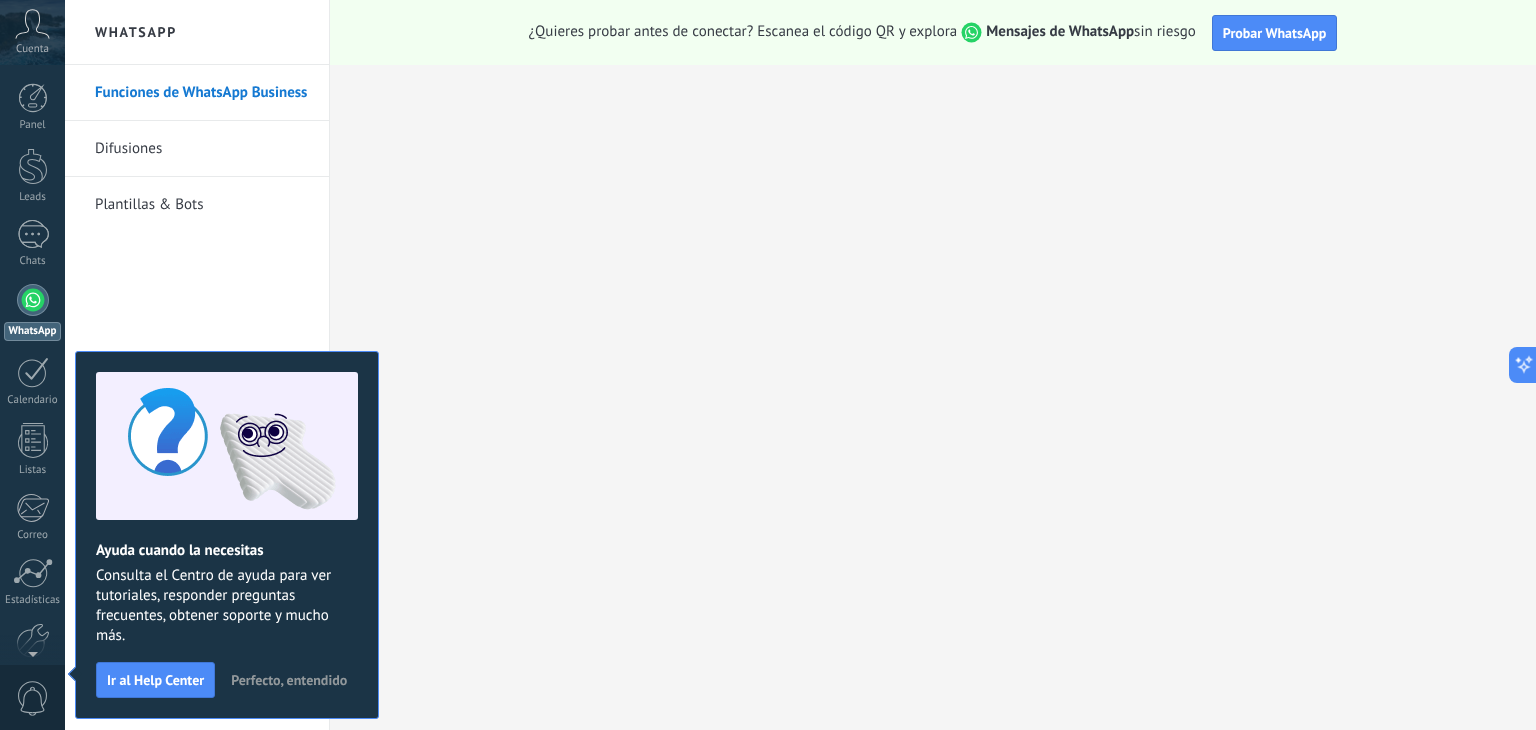 click on "Perfecto, entendido" at bounding box center [289, 680] 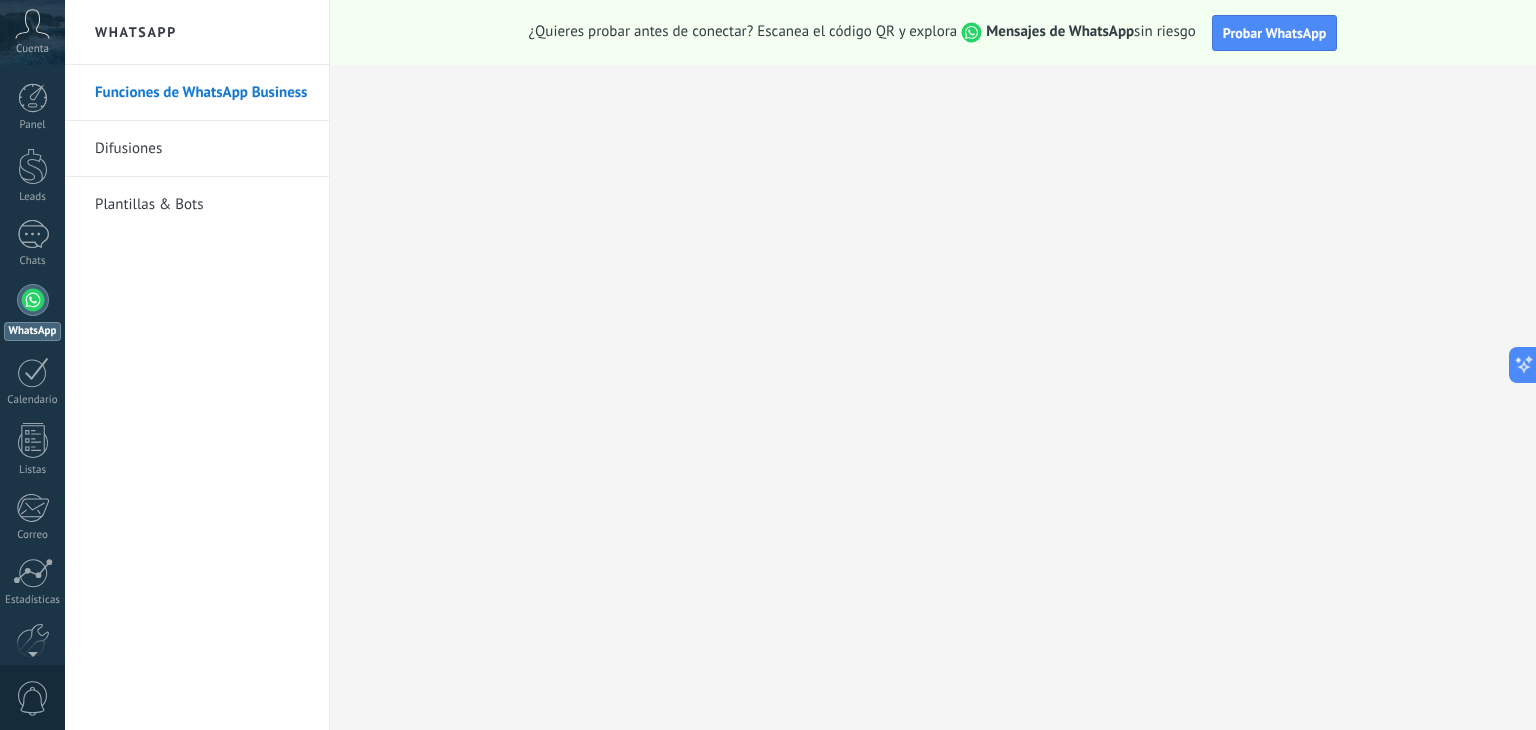 click on "Funciones de WhatsApp Business" at bounding box center [202, 93] 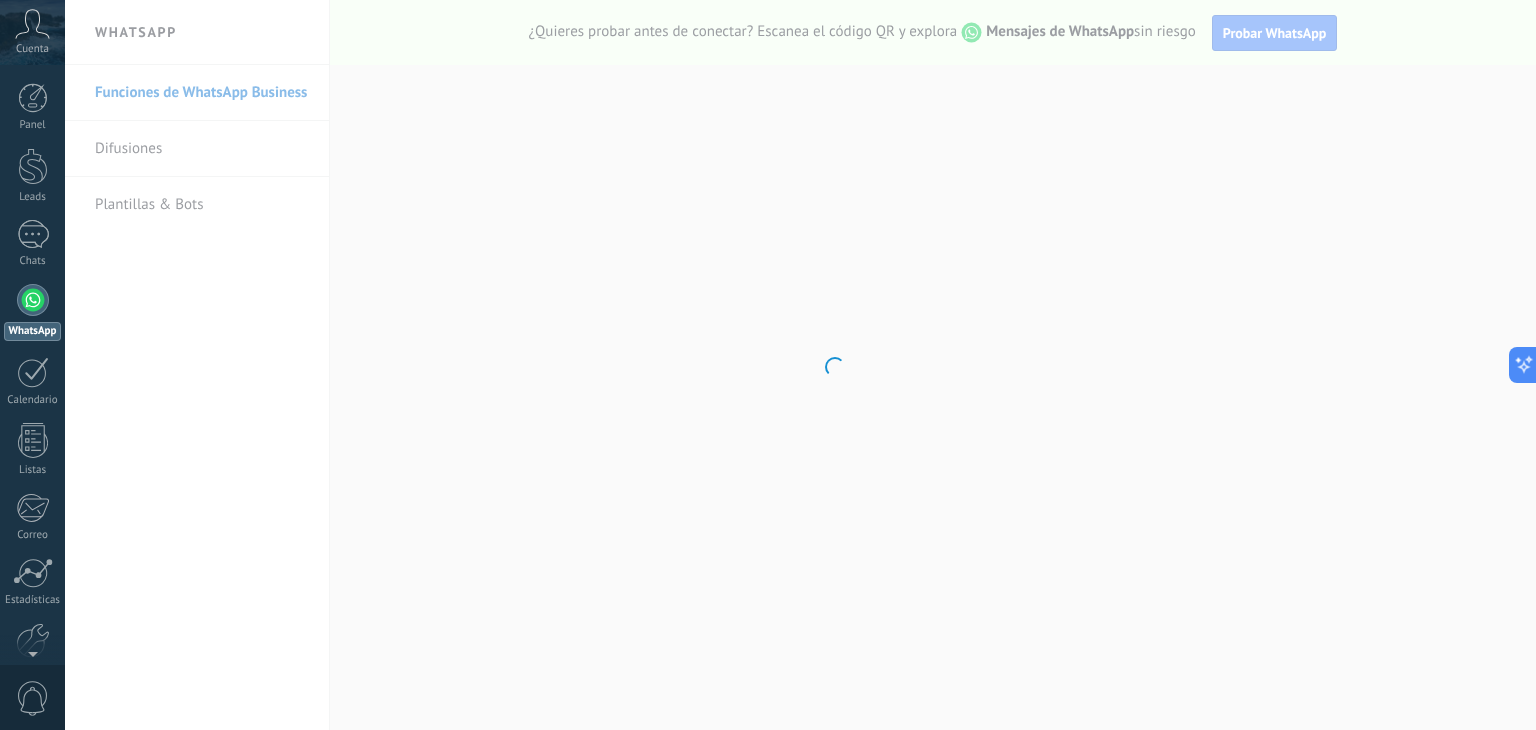 click on ".abccls-1,.abccls-2{fill-rule:evenodd}.abccls-2{fill:#fff} .abfcls-1{fill:none}.abfcls-2{fill:#fff} .abncls-1{isolation:isolate}.abncls-2{opacity:.06}.abncls-2,.abncls-3,.abncls-6{mix-blend-mode:multiply}.abncls-3{opacity:.15}.abncls-4,.abncls-8{fill:#fff}.abncls-5{fill:url(#abnlinear-gradient)}.abncls-6{opacity:.04}.abncls-7{fill:url(#abnlinear-gradient-2)}.abncls-8{fill-rule:evenodd} .abqst0{fill:#ffa200} .abwcls-1{fill:#252525} .cls-1{isolation:isolate} .acicls-1{fill:none} .aclcls-1{fill:#232323} .acnst0{display:none} .addcls-1,.addcls-2{fill:none;stroke-miterlimit:10}.addcls-1{stroke:#dfe0e5}.addcls-2{stroke:#a1a7ab} .adecls-1,.adecls-2{fill:none;stroke-miterlimit:10}.adecls-1{stroke:#dfe0e5}.adecls-2{stroke:#a1a7ab} .adqcls-1{fill:#8591a5;fill-rule:evenodd} .aeccls-1{fill:#5c9f37} .aeecls-1{fill:#f86161} .aejcls-1{fill:#8591a5;fill-rule:evenodd} .aekcls-1{fill-rule:evenodd} .aelcls-1{fill-rule:evenodd;fill:currentColor} .aemcls-1{fill-rule:evenodd;fill:currentColor} .aencls-2{fill:#f86161;opacity:.3}" at bounding box center [768, 365] 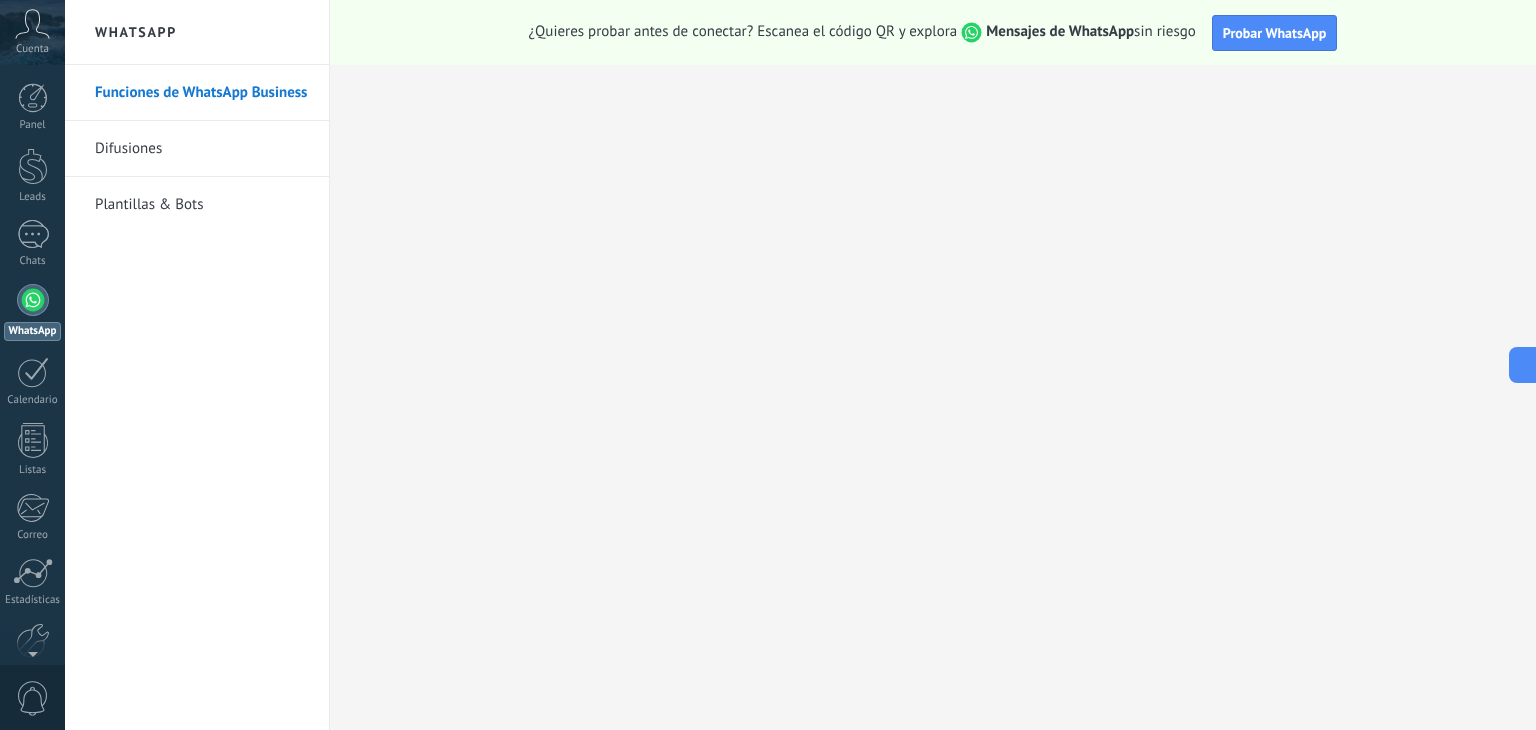 click on "Difusiones" at bounding box center [202, 149] 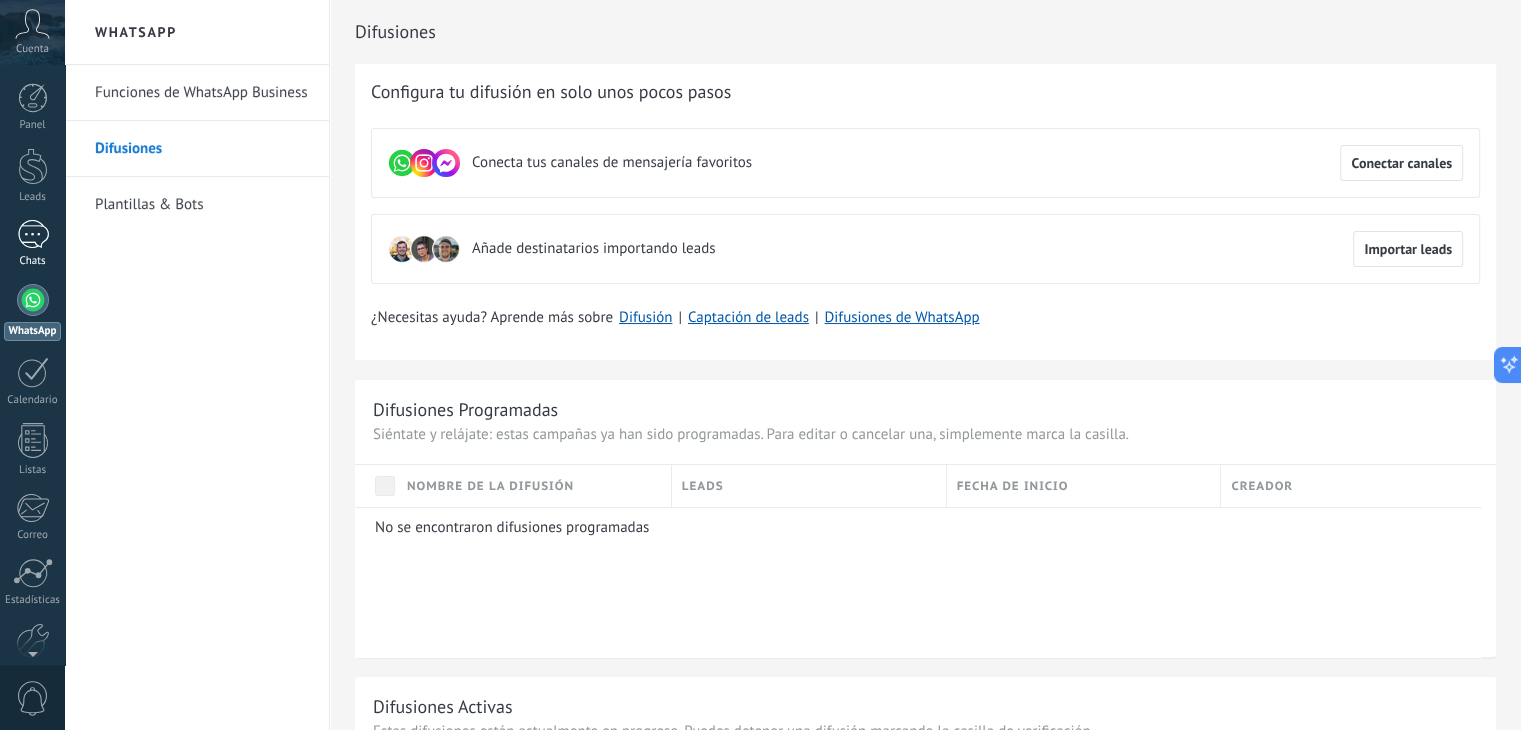 click at bounding box center (33, 234) 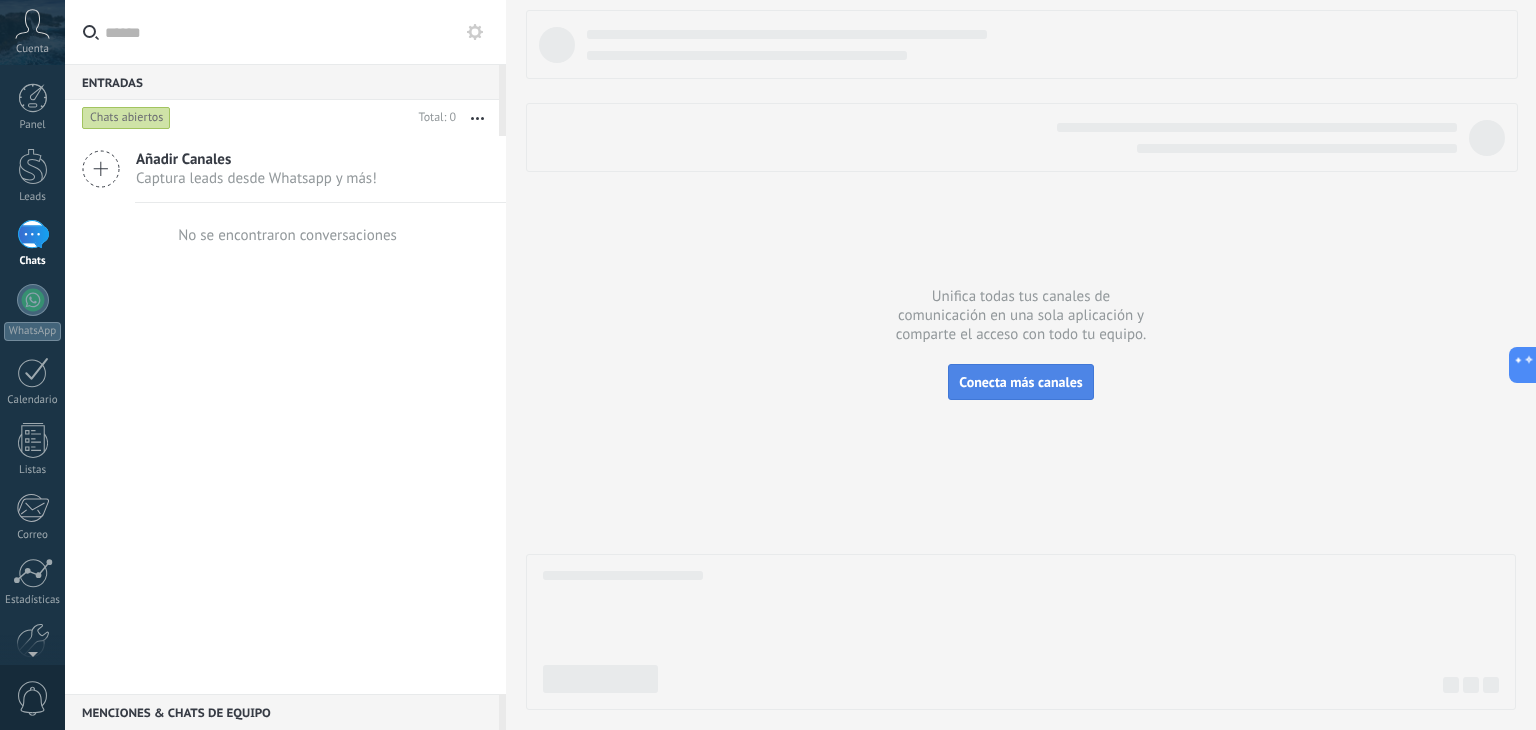 click on "Conecta más canales" at bounding box center [1020, 382] 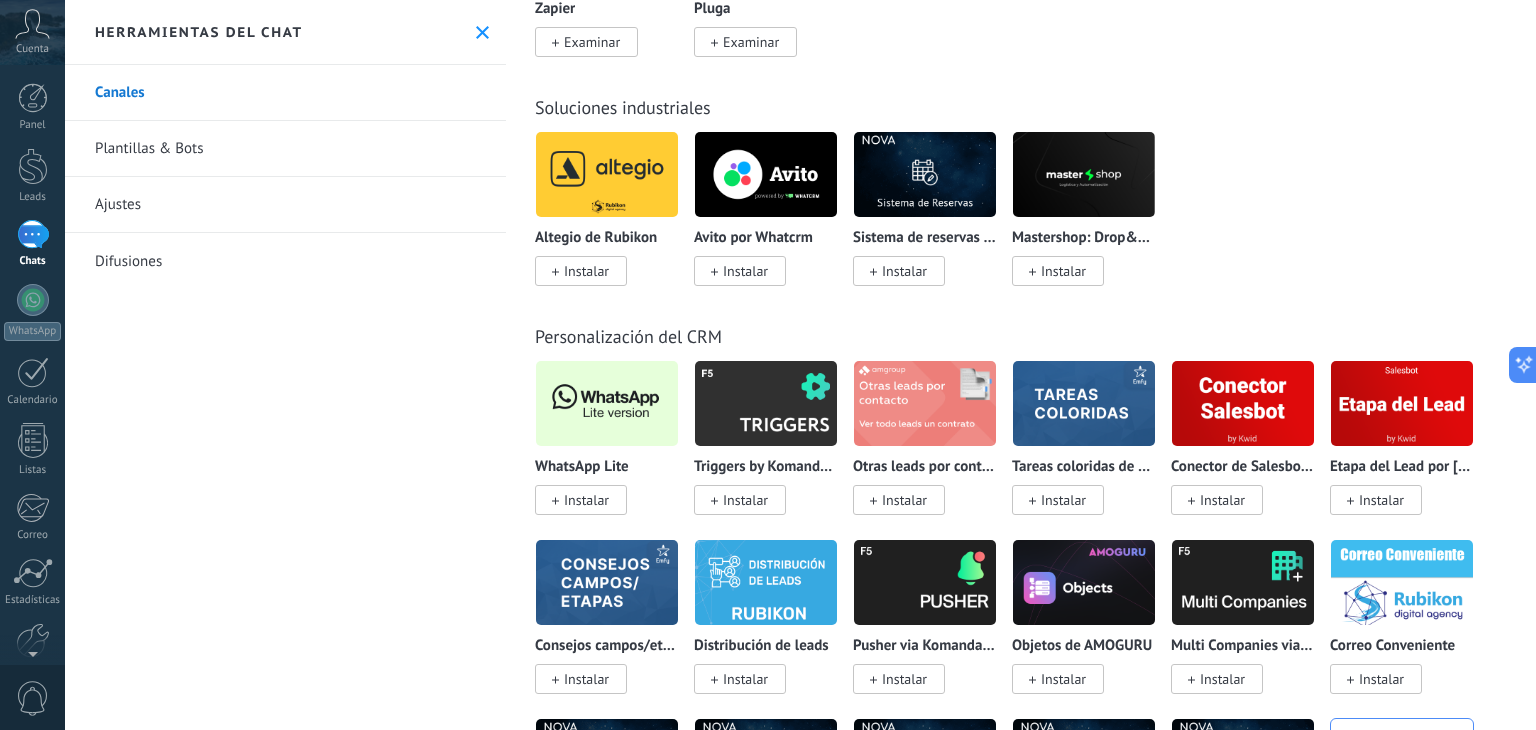 scroll, scrollTop: 4287, scrollLeft: 0, axis: vertical 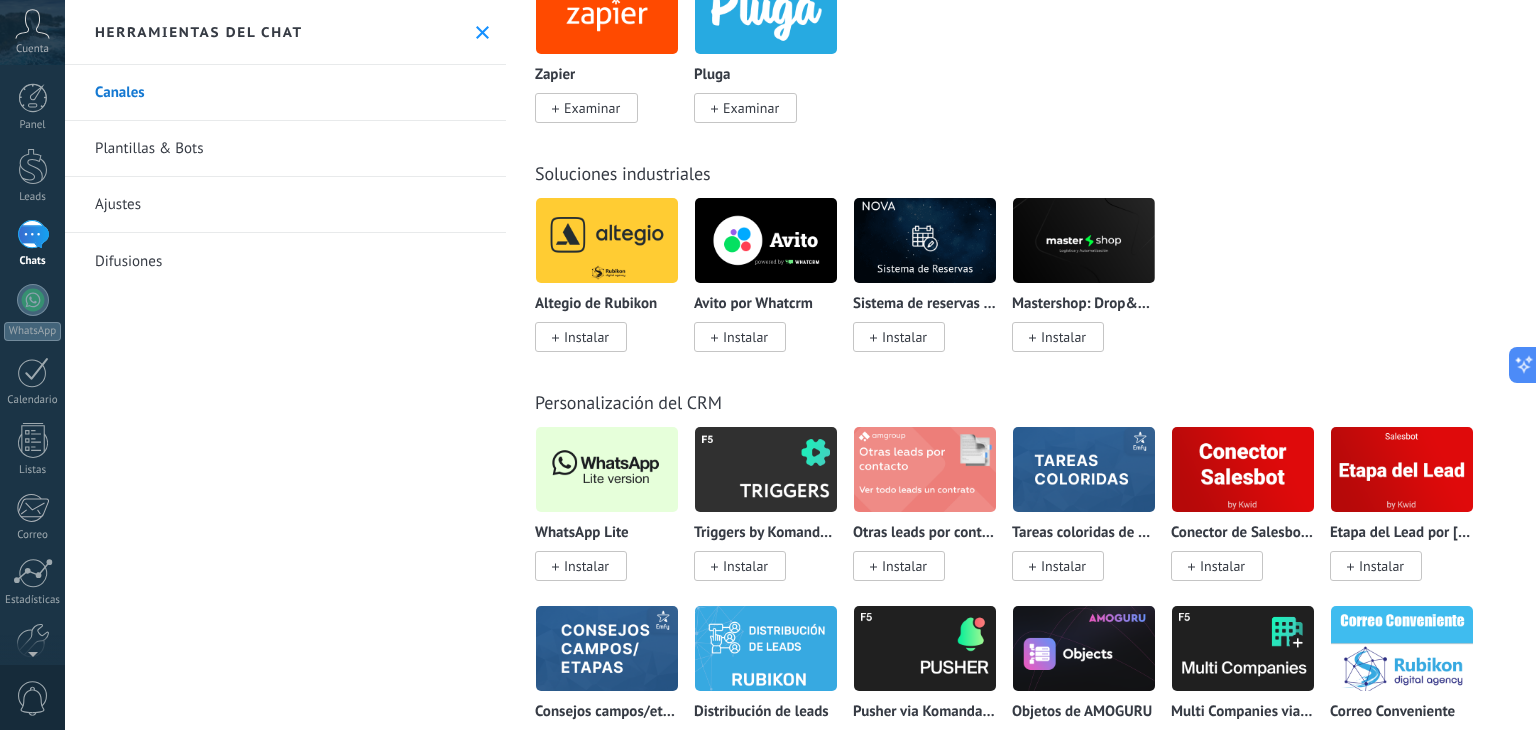 click 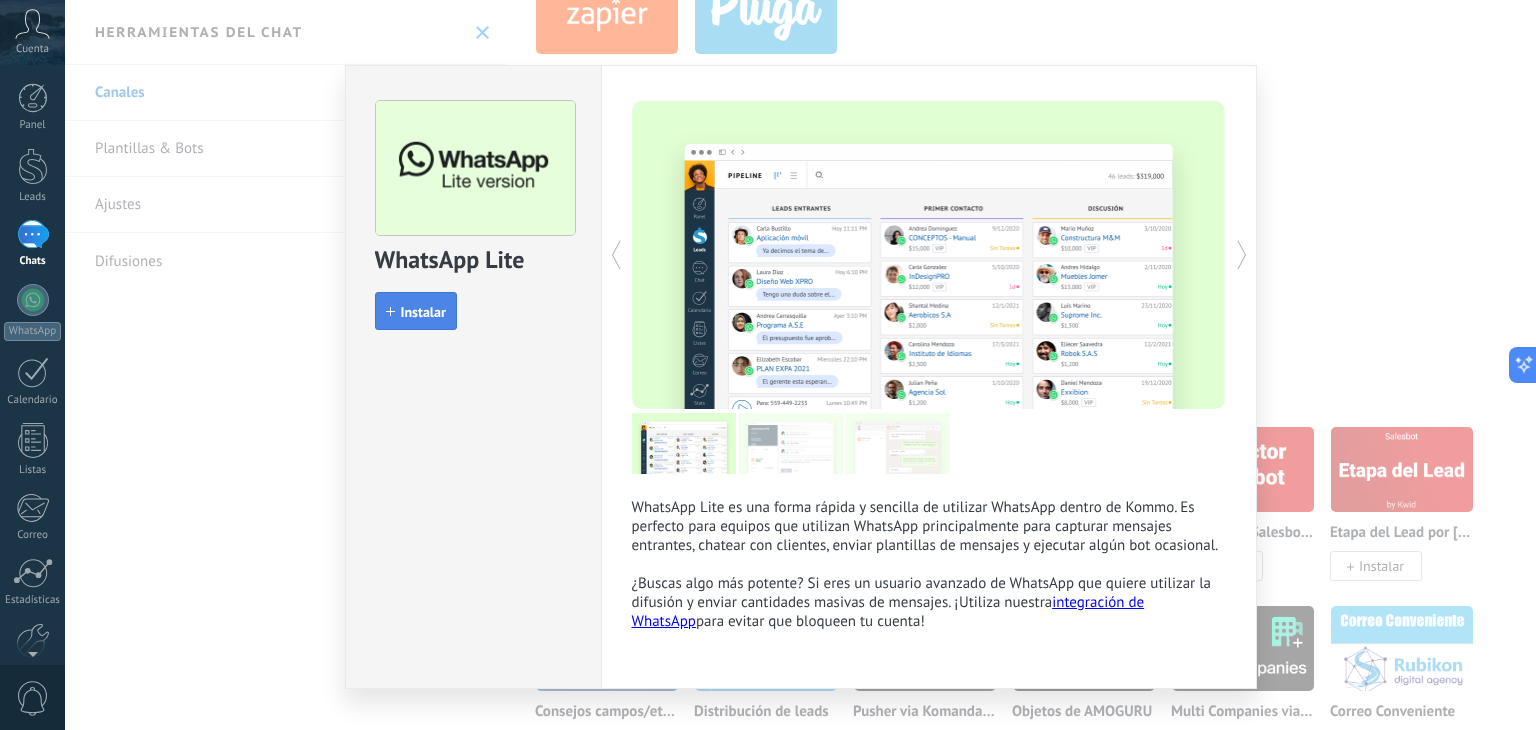 click on "Instalar" at bounding box center [423, 312] 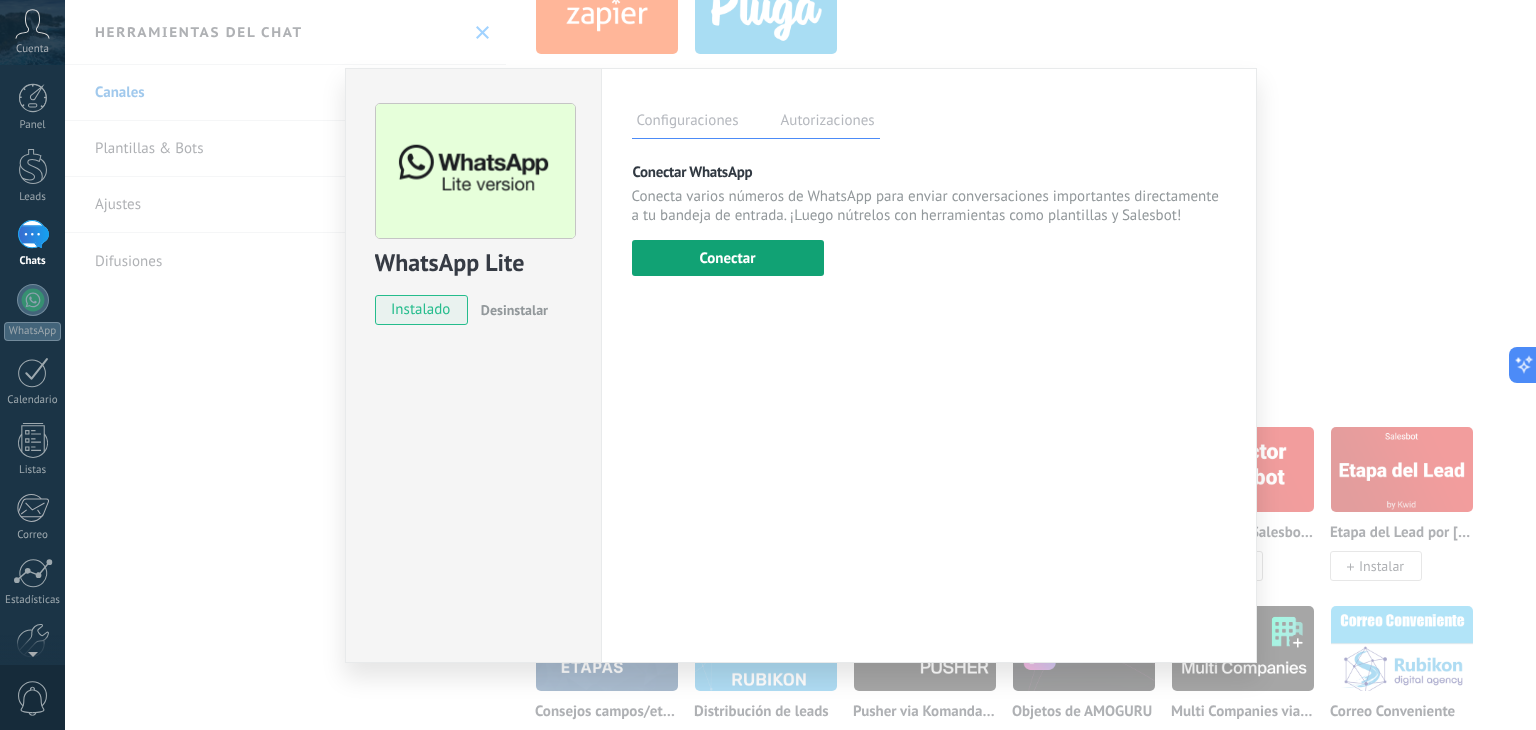 click on "Conectar" at bounding box center (728, 258) 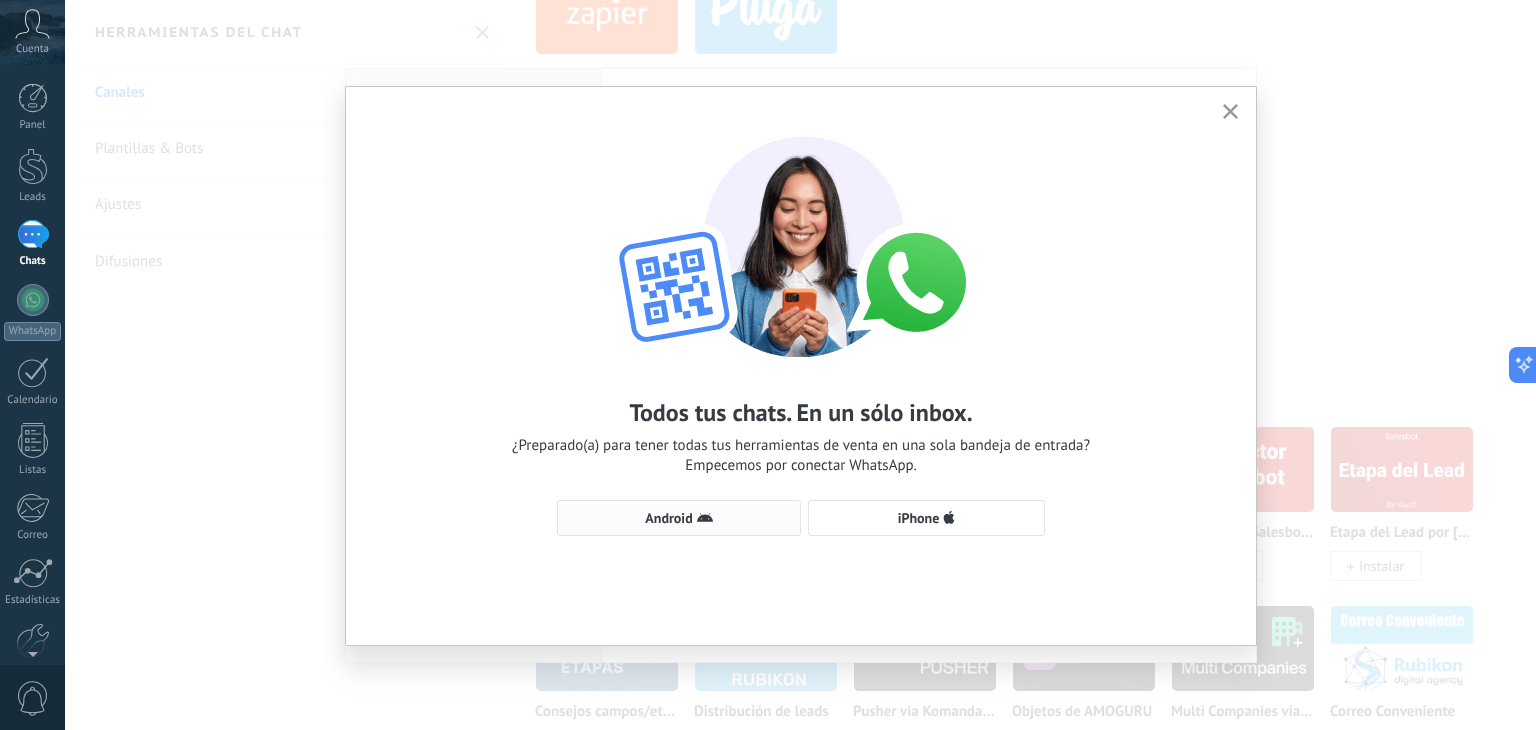 click on "Android" at bounding box center [679, 518] 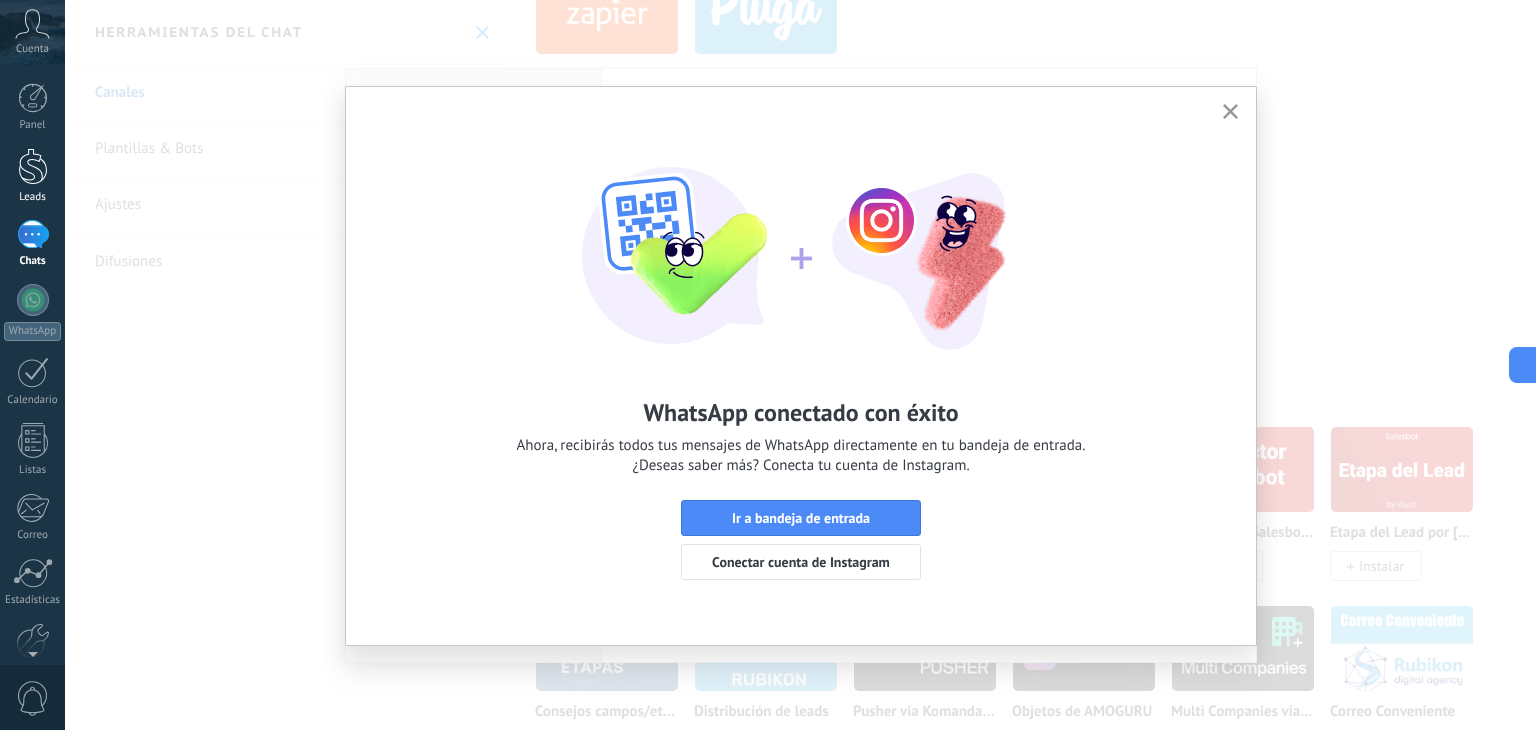 click at bounding box center [33, 166] 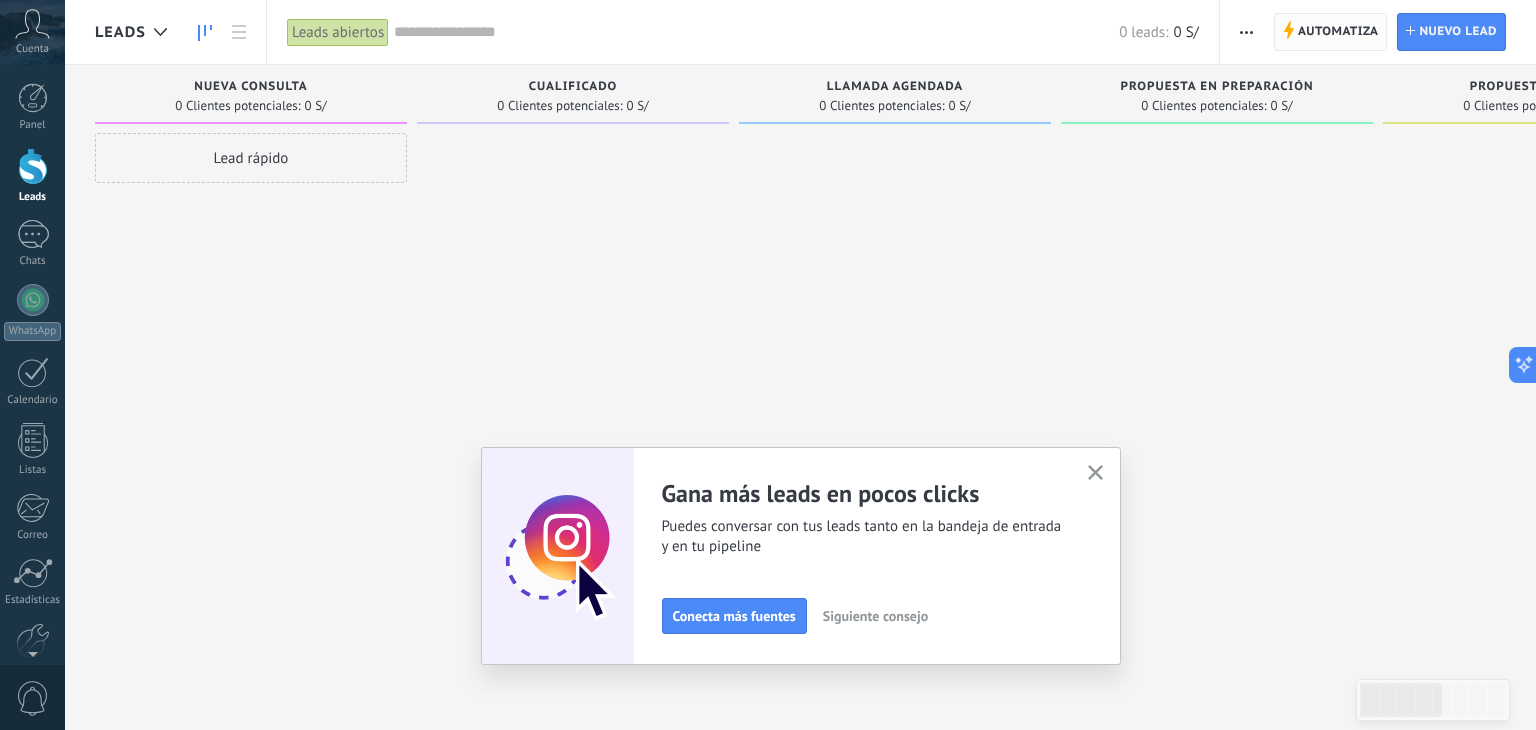 click on "Automatiza" at bounding box center [1338, 32] 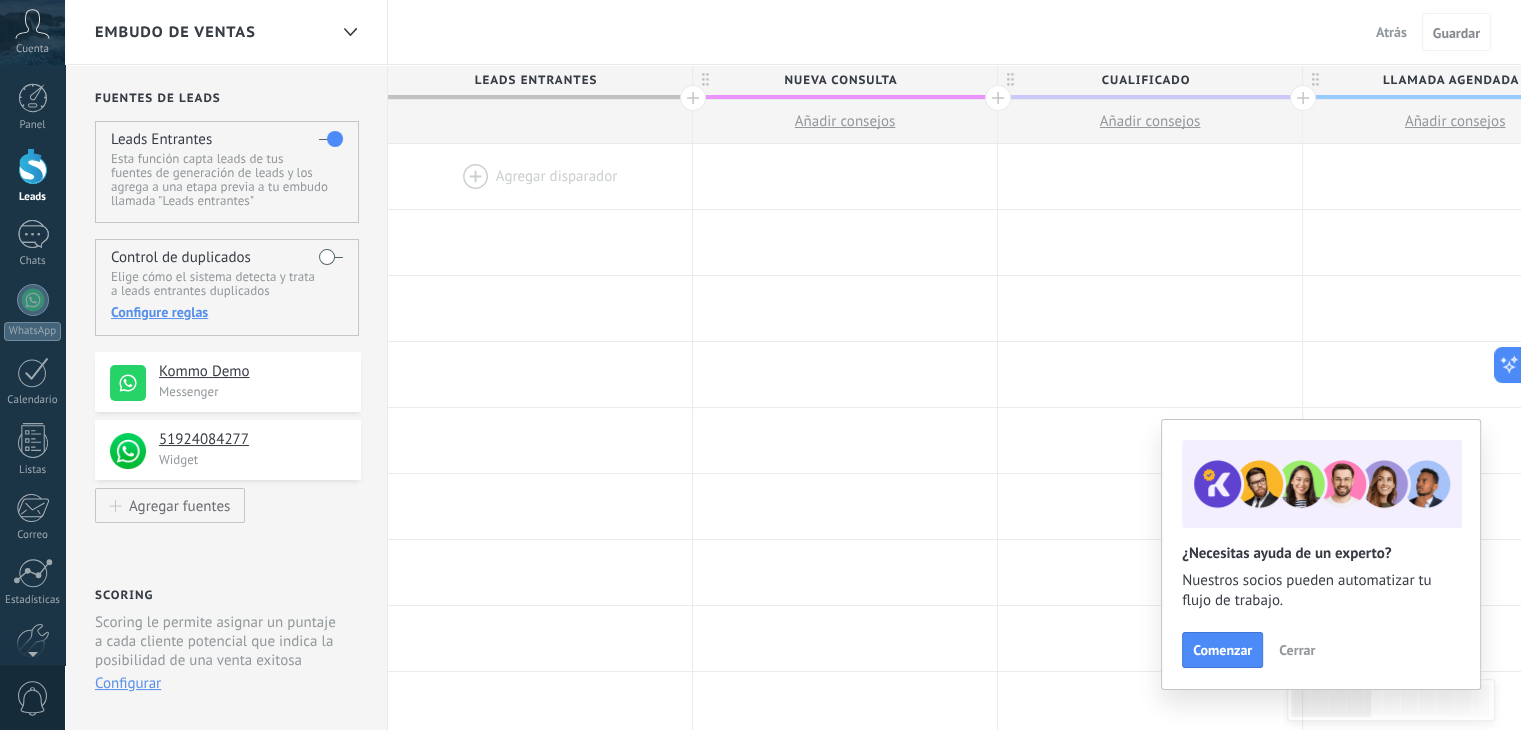 click at bounding box center (540, 176) 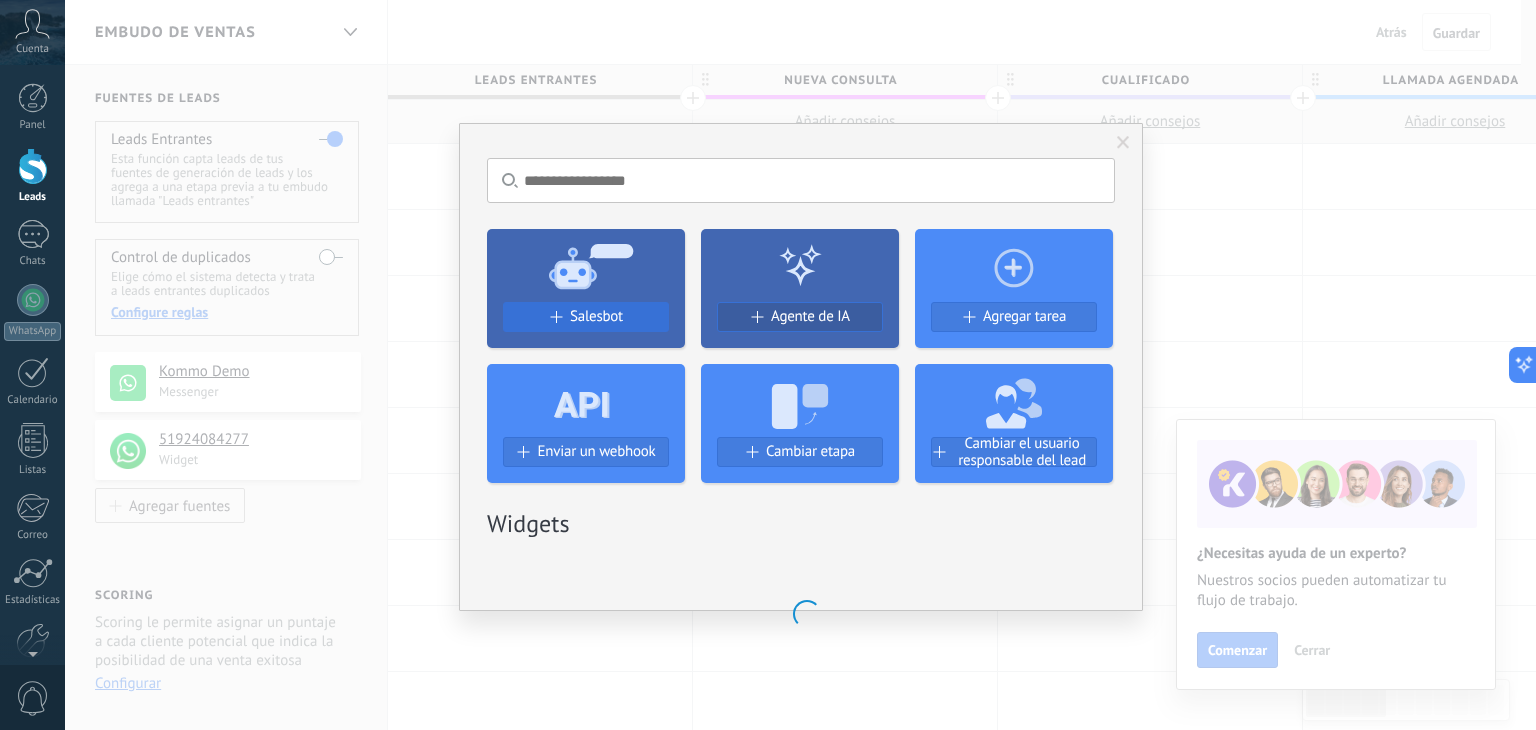 click on "Salesbot" at bounding box center [586, 317] 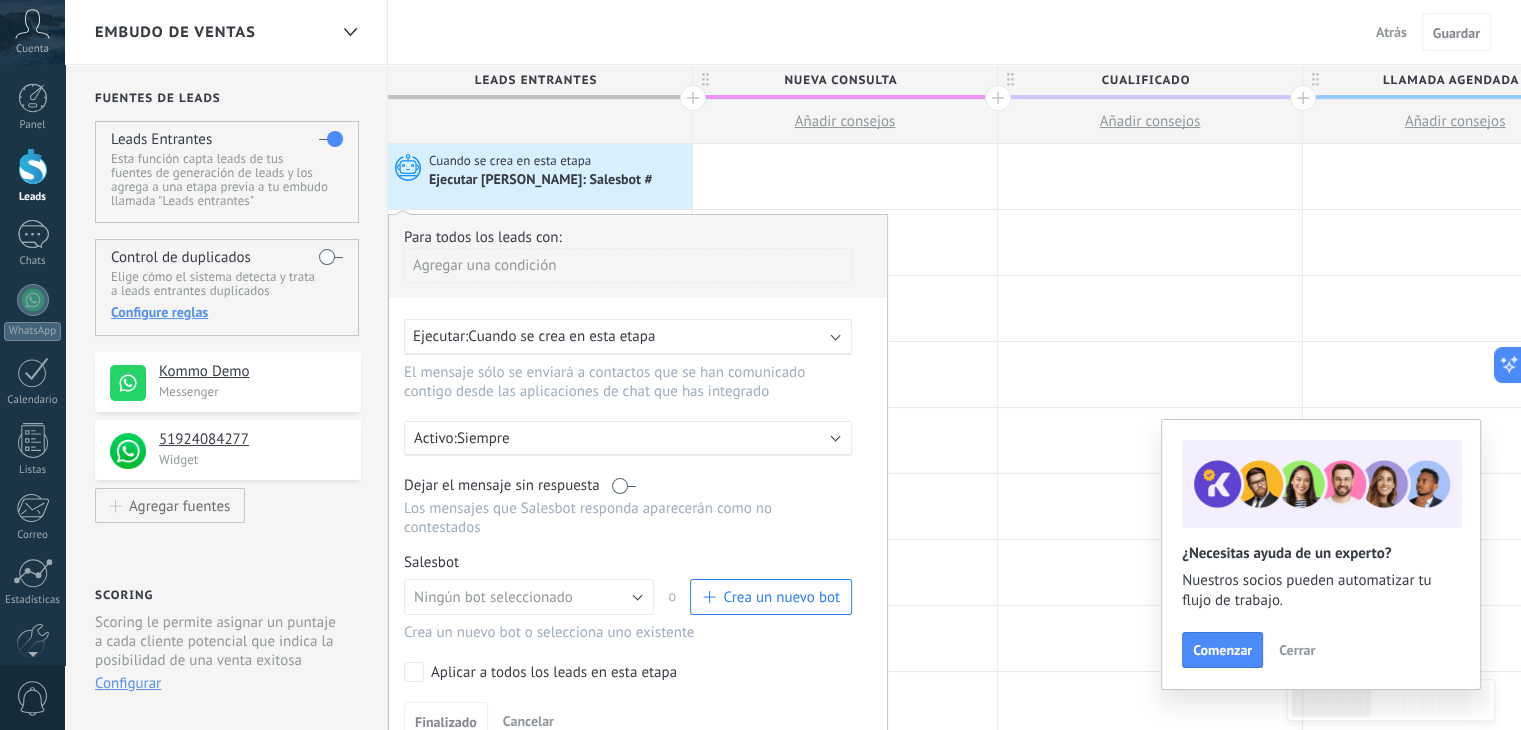 click on "Crea un nuevo bot" at bounding box center (771, 597) 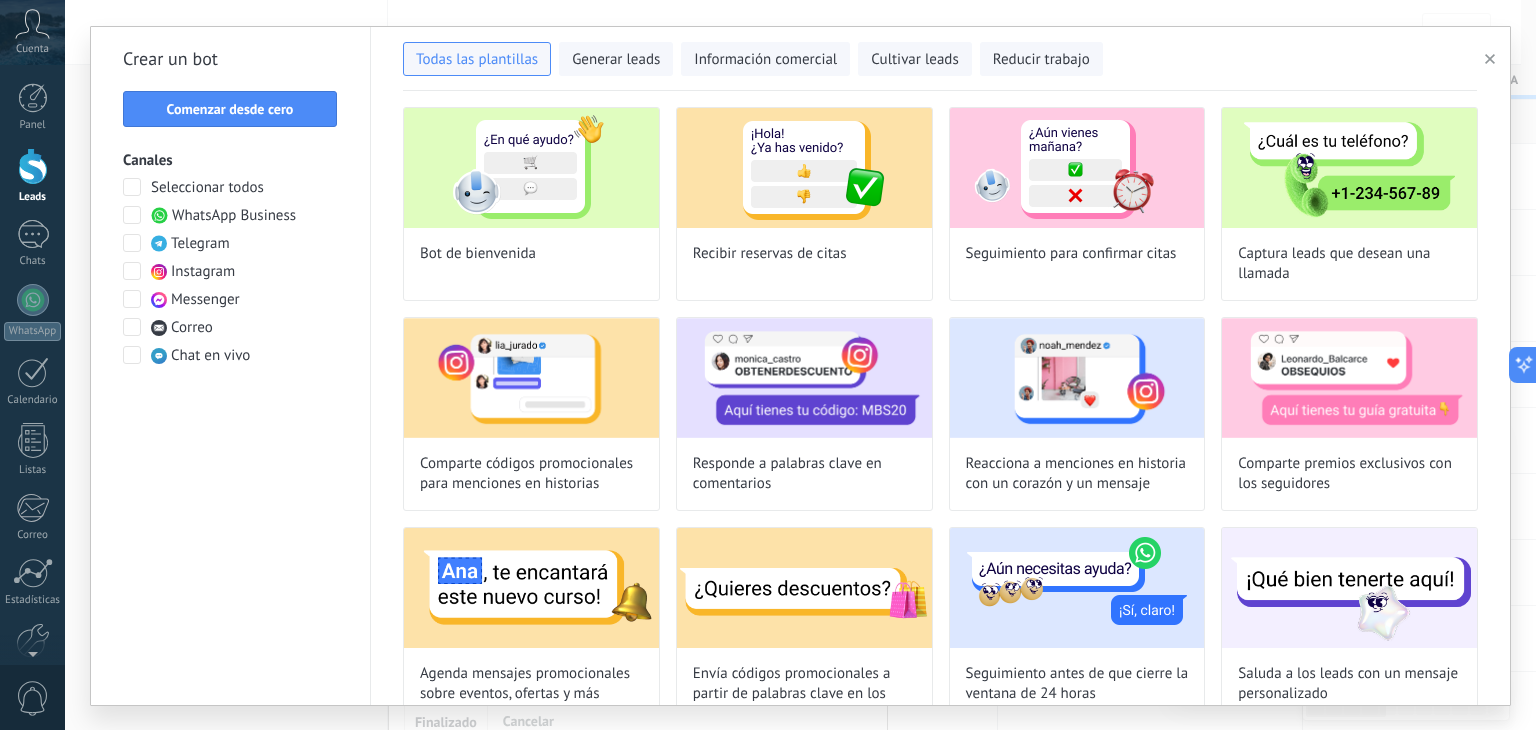 type on "**********" 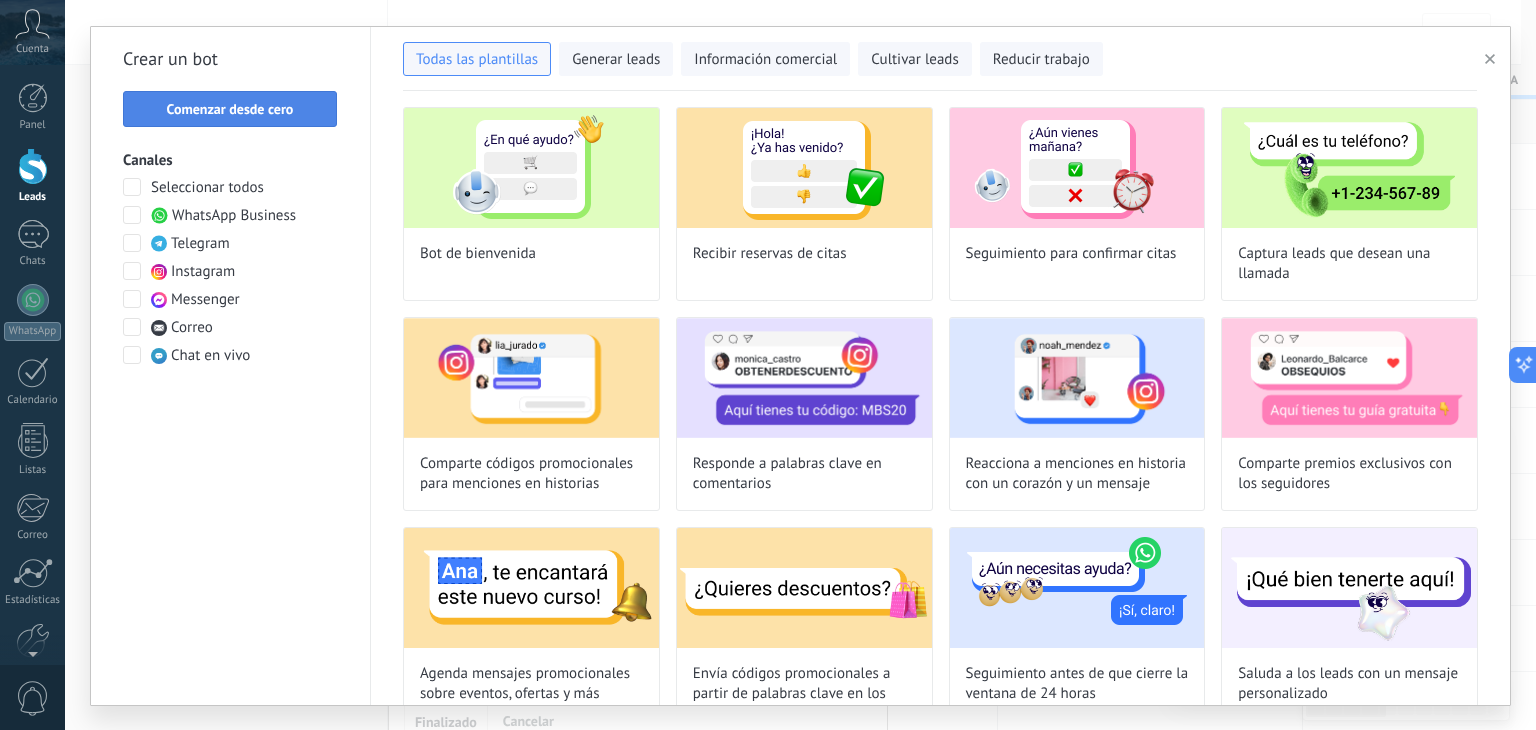 click on "Comenzar desde cero" at bounding box center (230, 109) 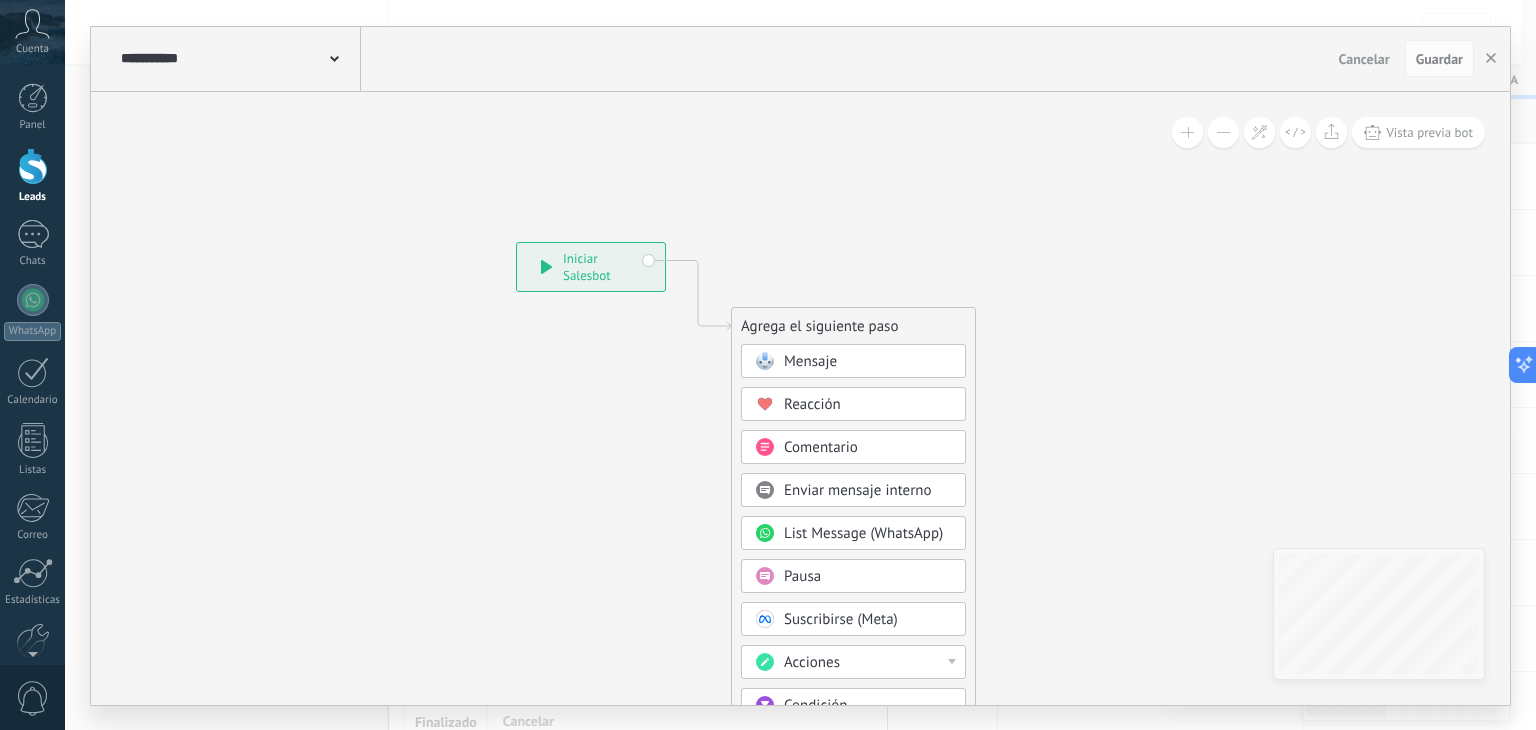 click on "Mensaje" at bounding box center [868, 362] 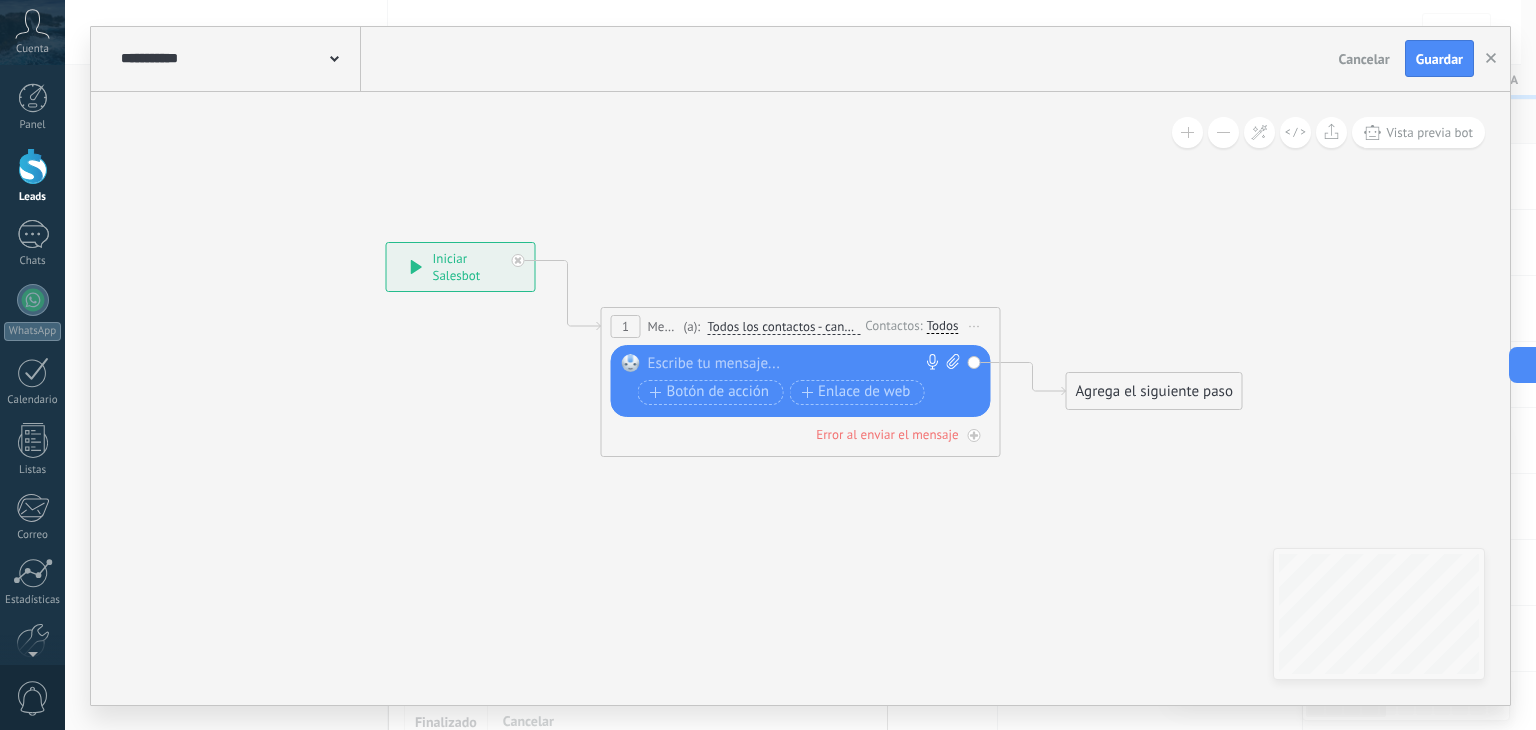 click at bounding box center [796, 364] 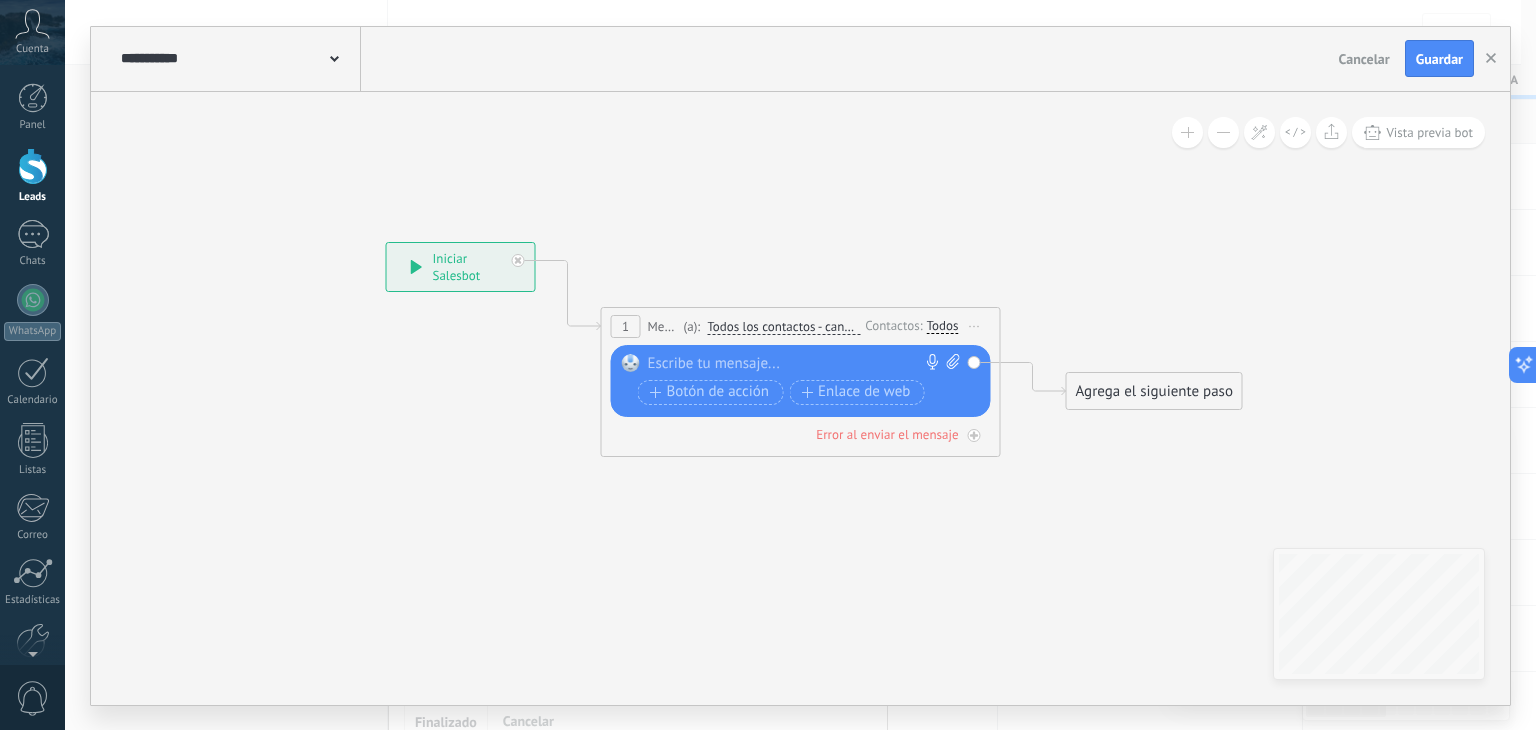 paste 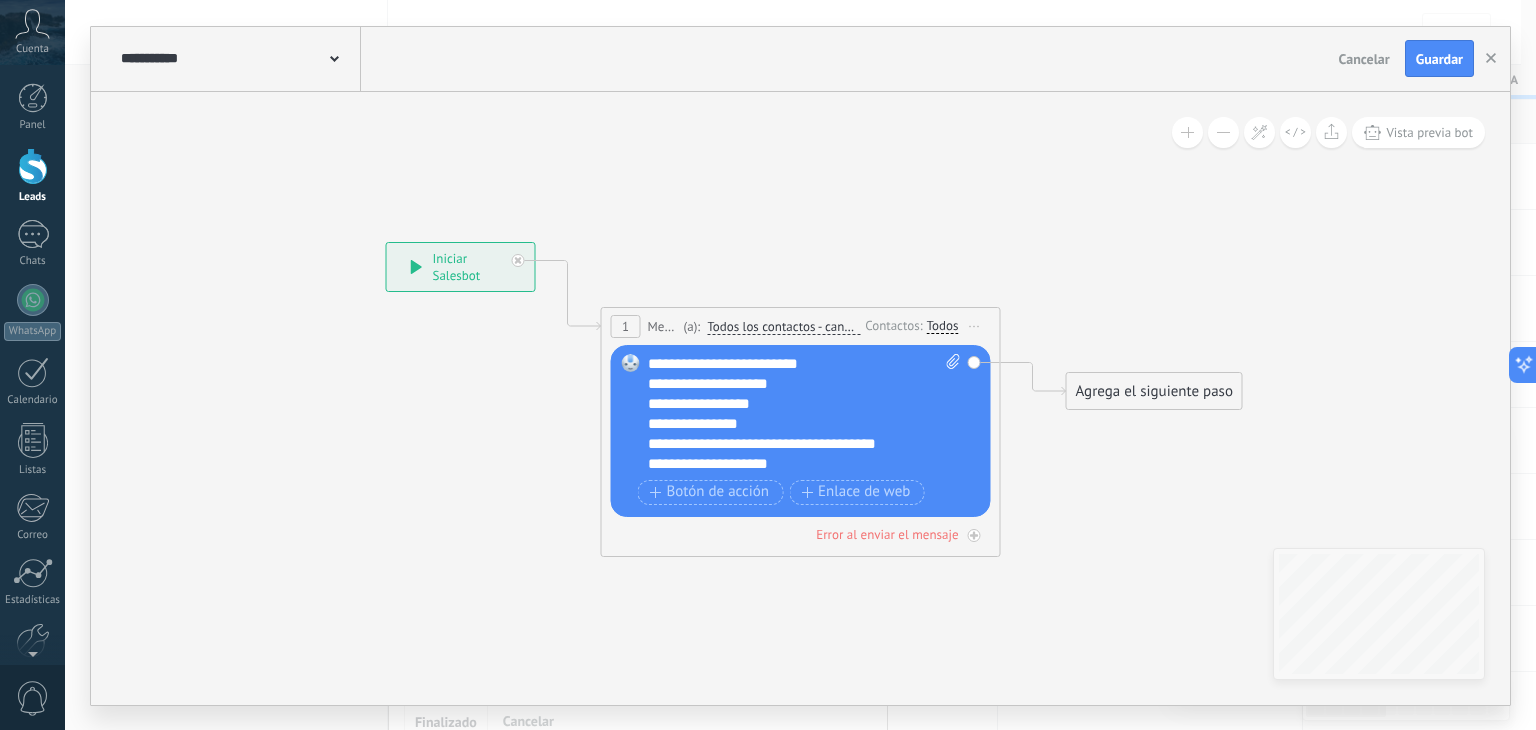 click on "**********" at bounding box center (805, 414) 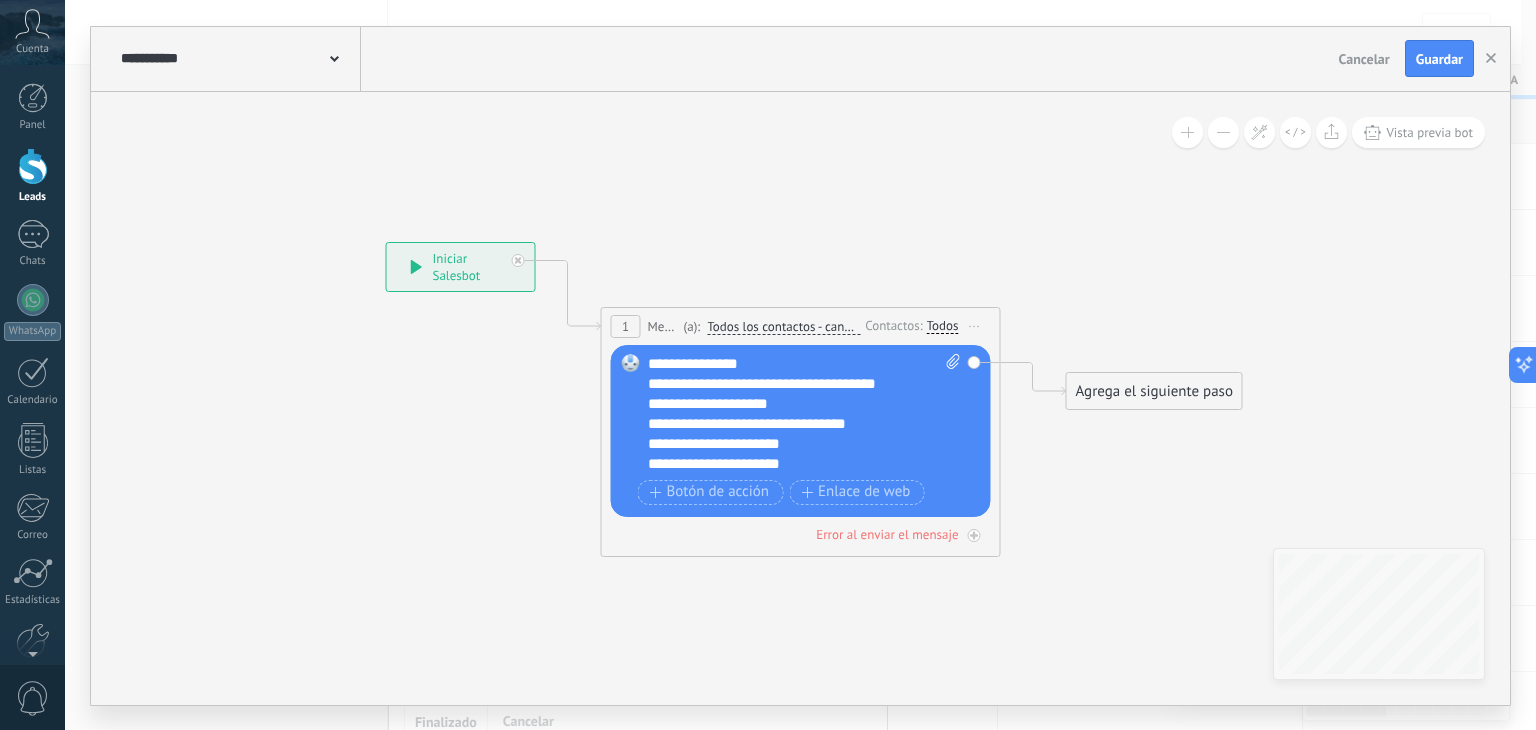 scroll, scrollTop: 0, scrollLeft: 0, axis: both 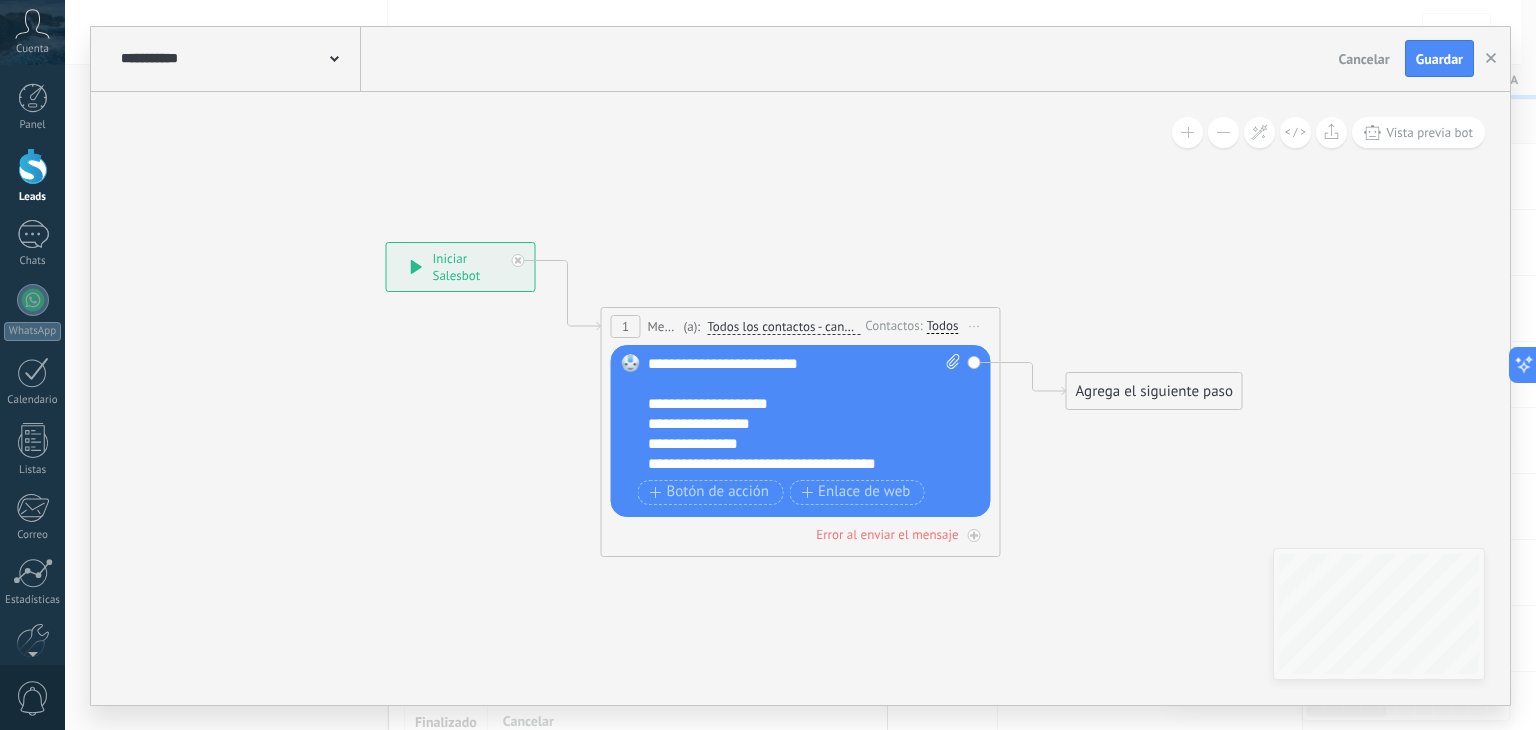 click on "**********" at bounding box center (787, 444) 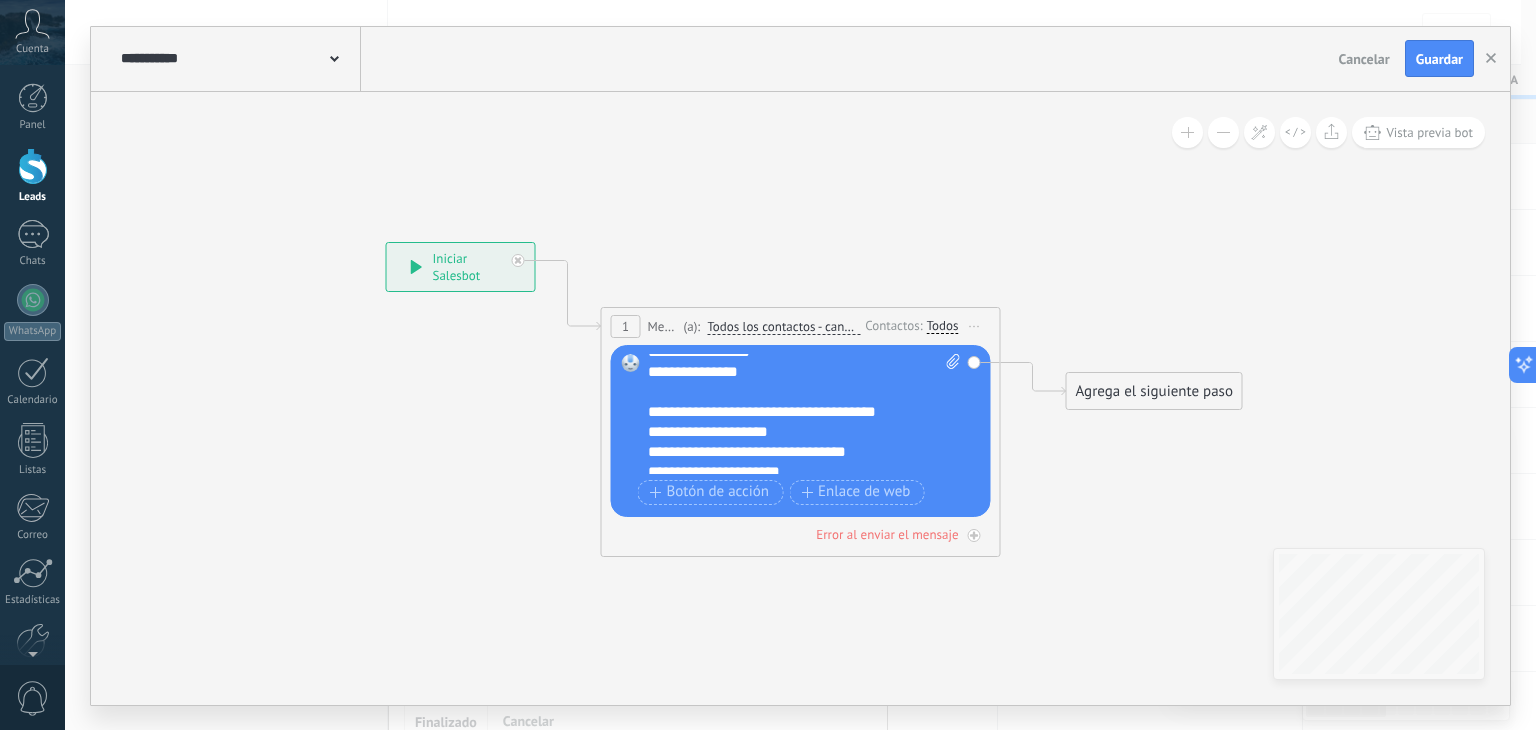 scroll, scrollTop: 100, scrollLeft: 0, axis: vertical 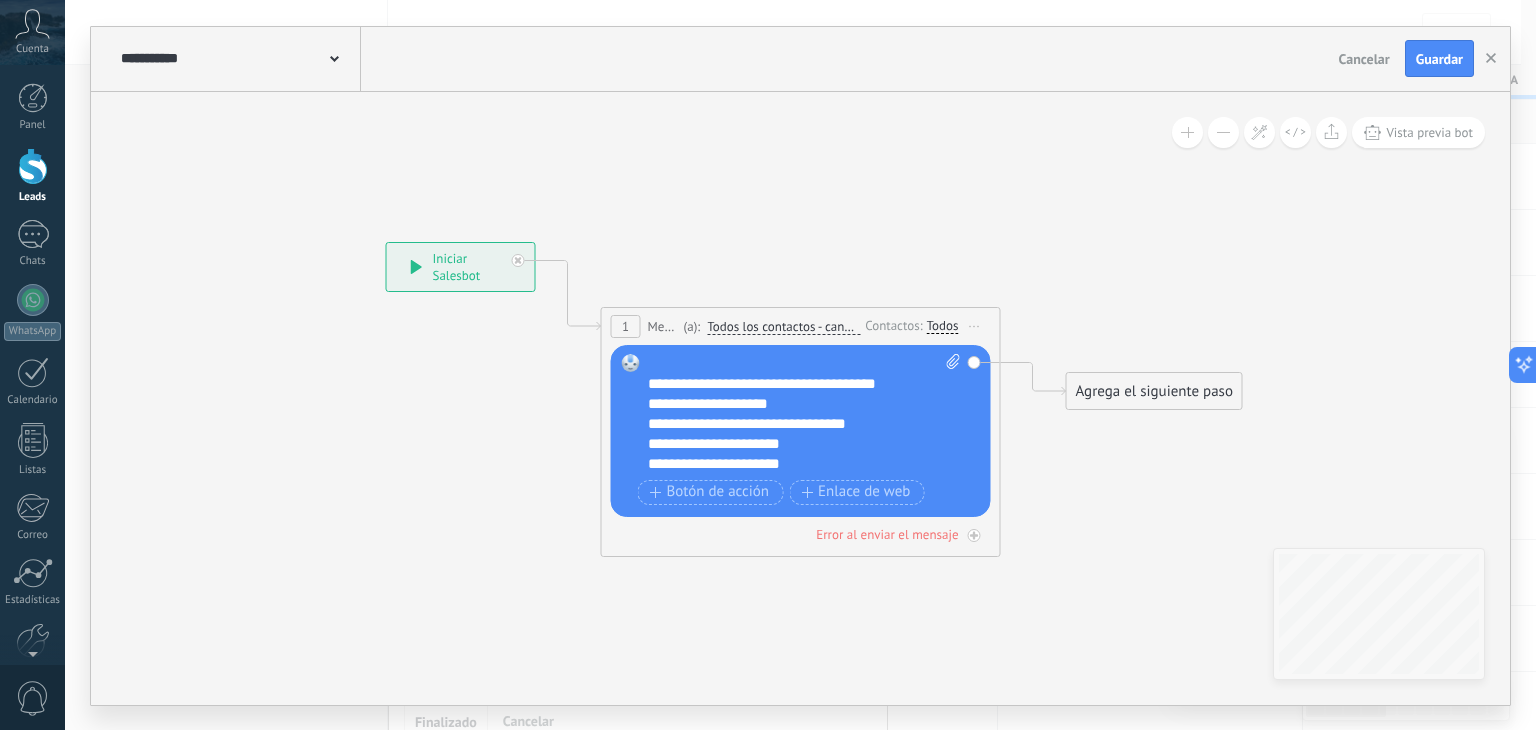 click on "**********" at bounding box center (787, 384) 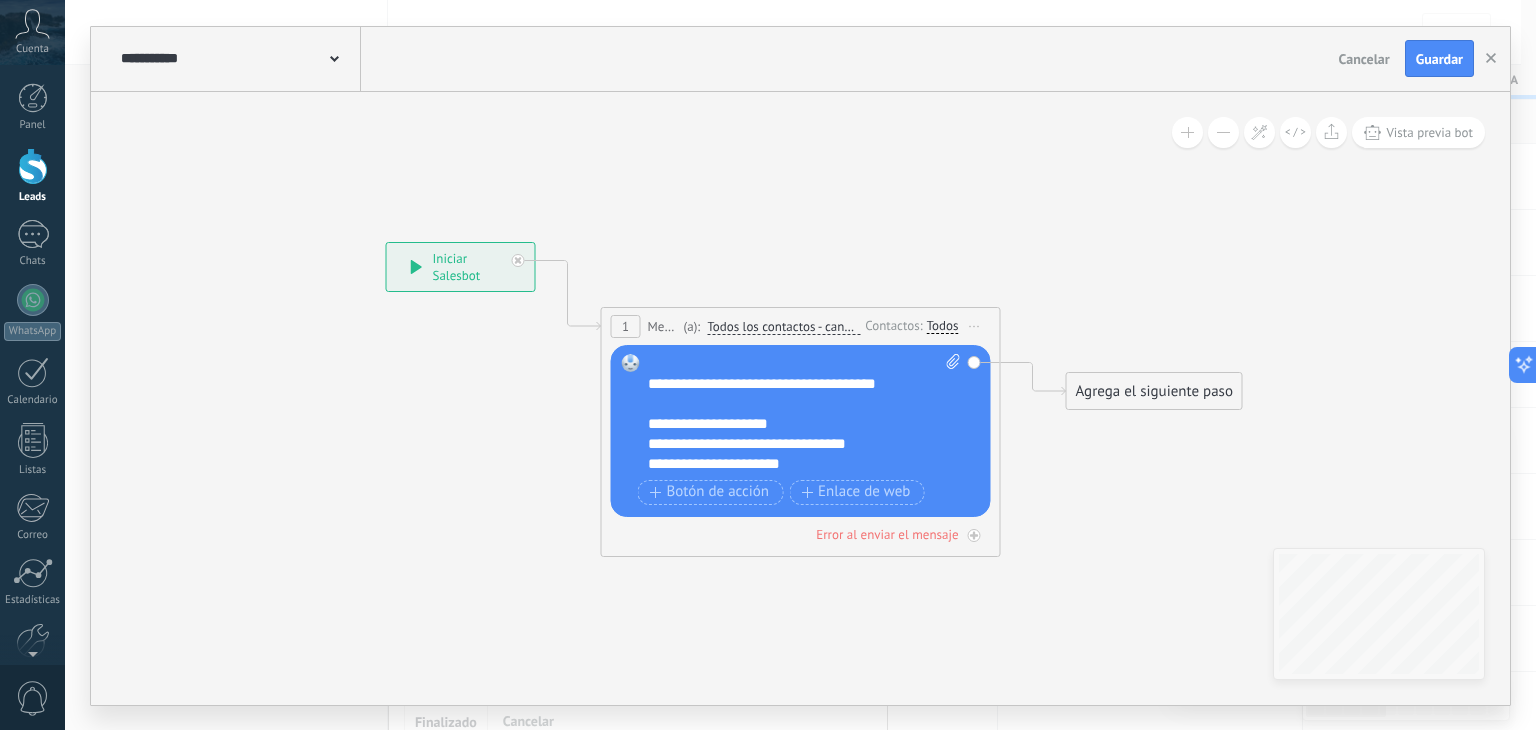 click on "**********" at bounding box center [787, 424] 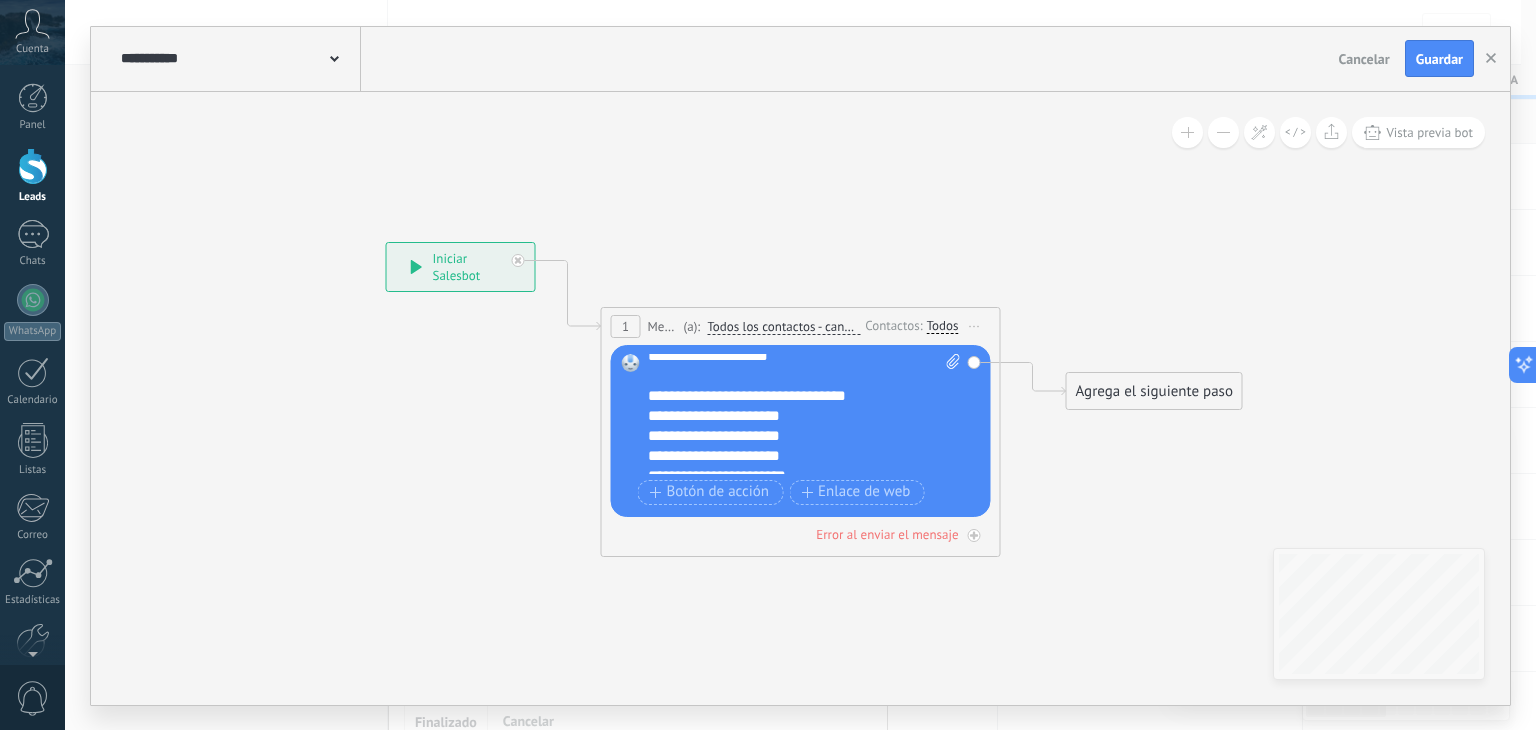 scroll, scrollTop: 200, scrollLeft: 0, axis: vertical 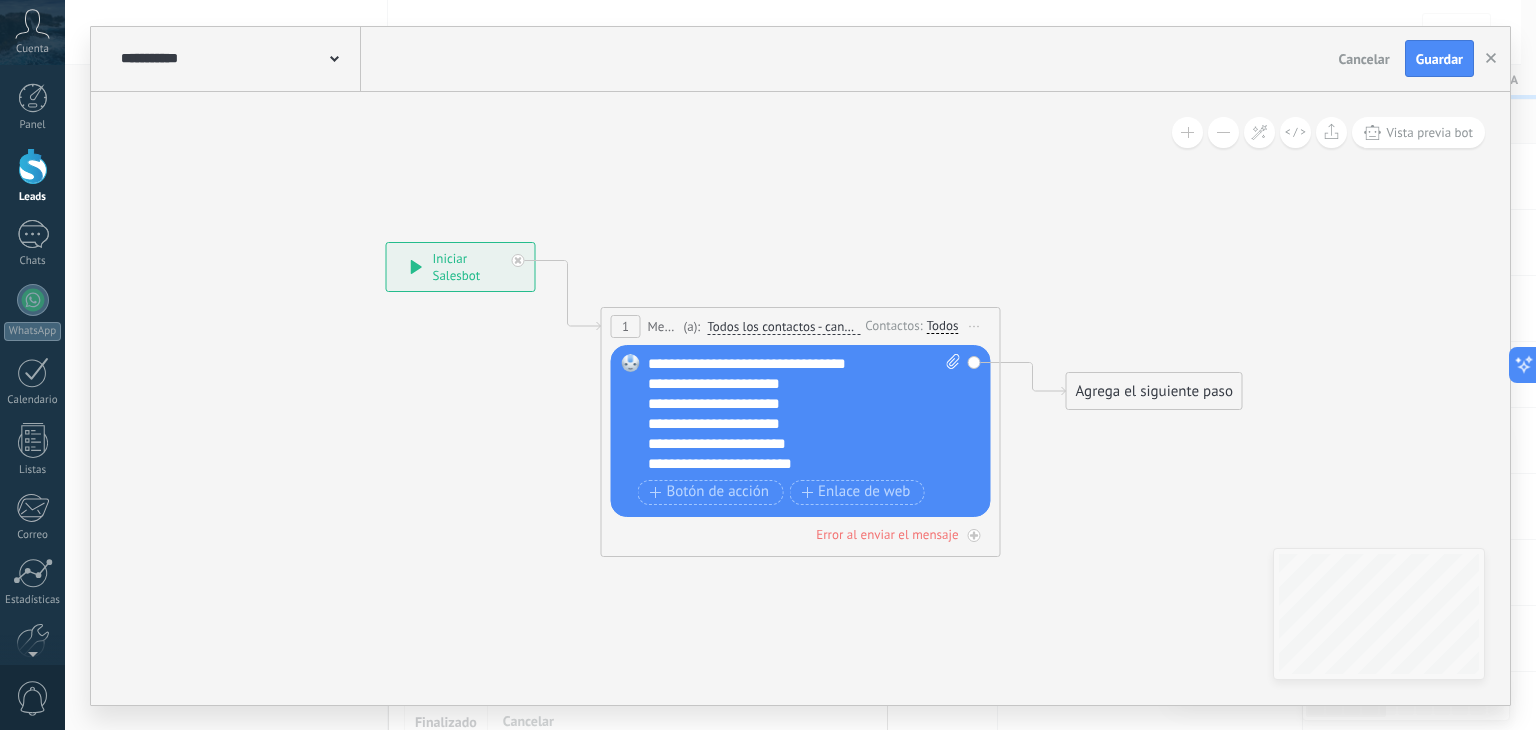 click on "**********" at bounding box center (787, 384) 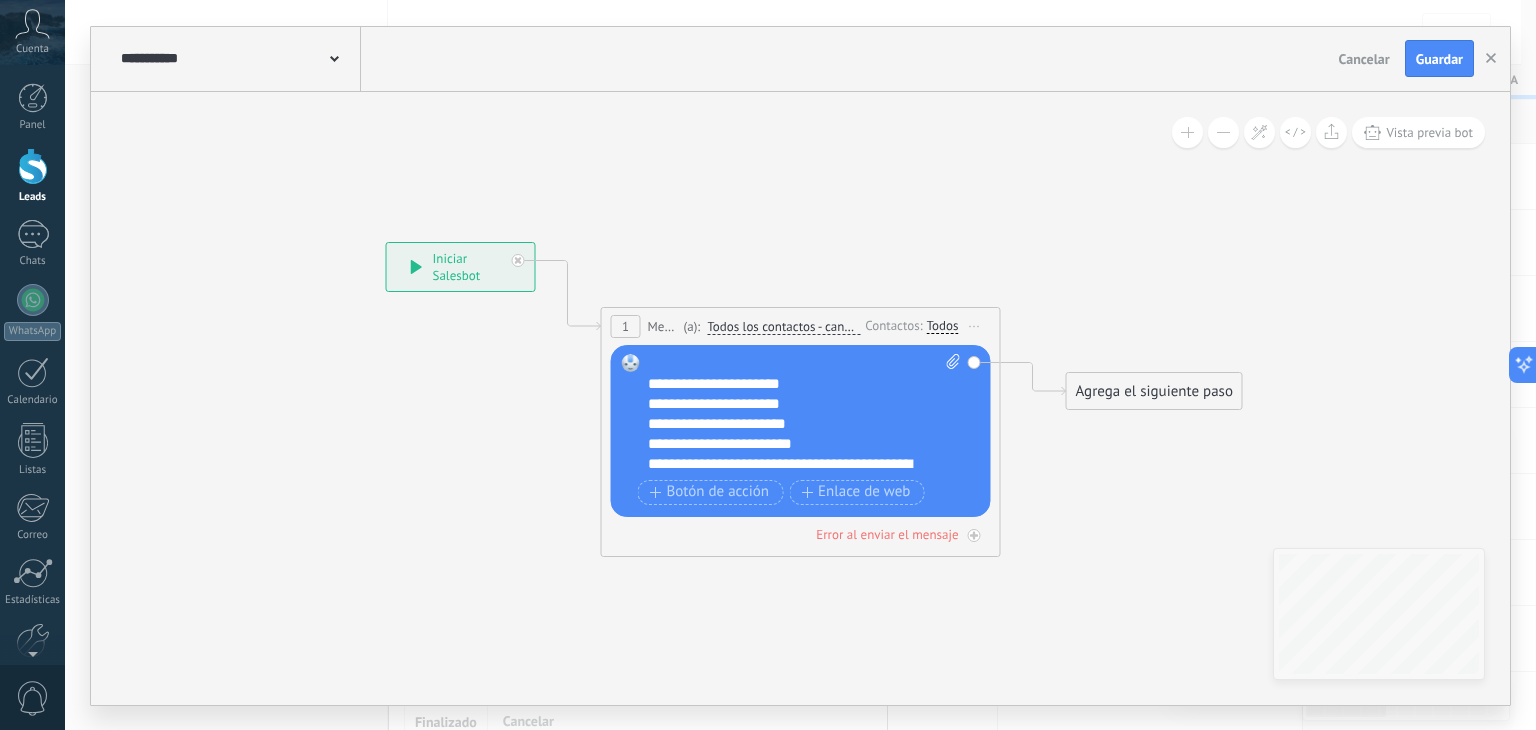 scroll, scrollTop: 260, scrollLeft: 0, axis: vertical 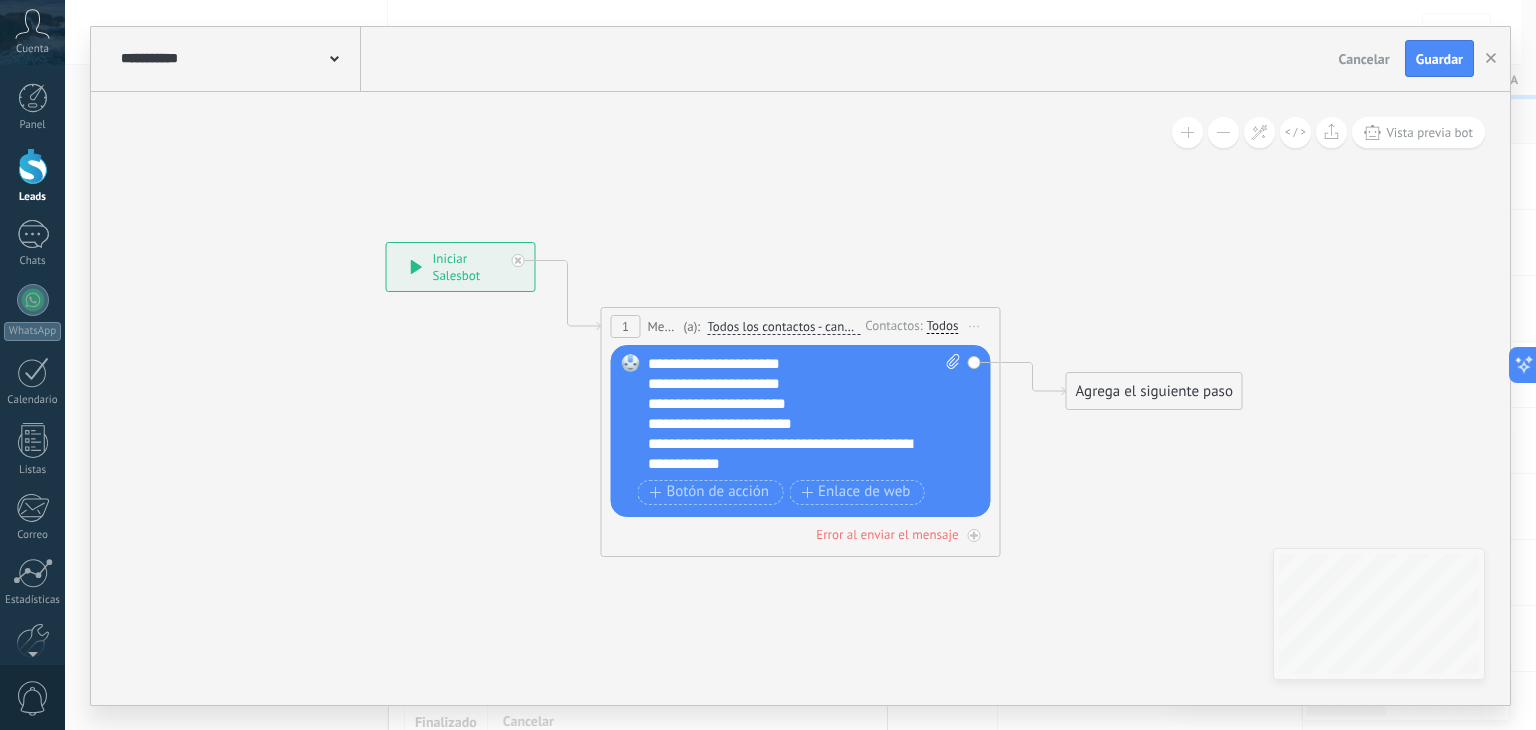 click on "**********" at bounding box center (787, 424) 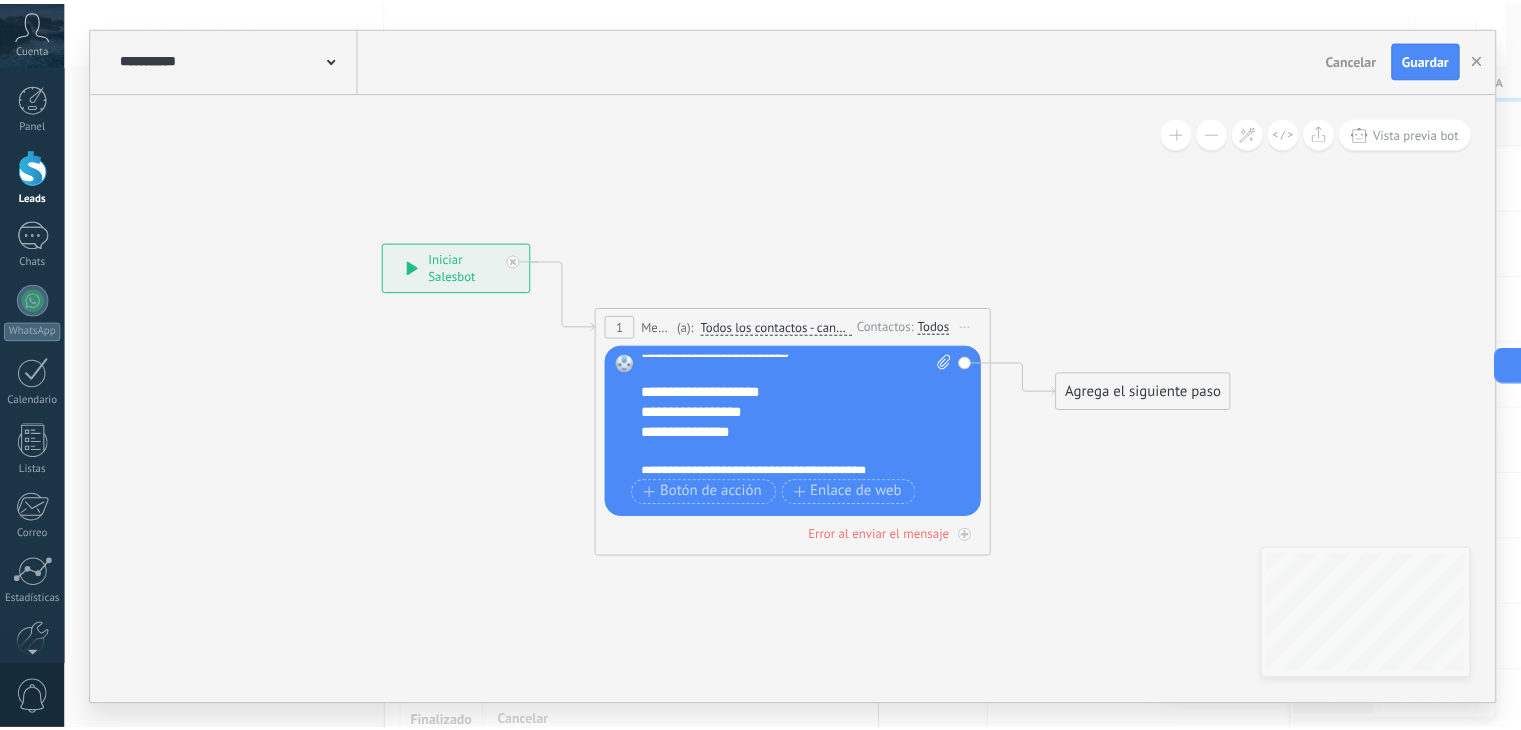 scroll, scrollTop: 0, scrollLeft: 0, axis: both 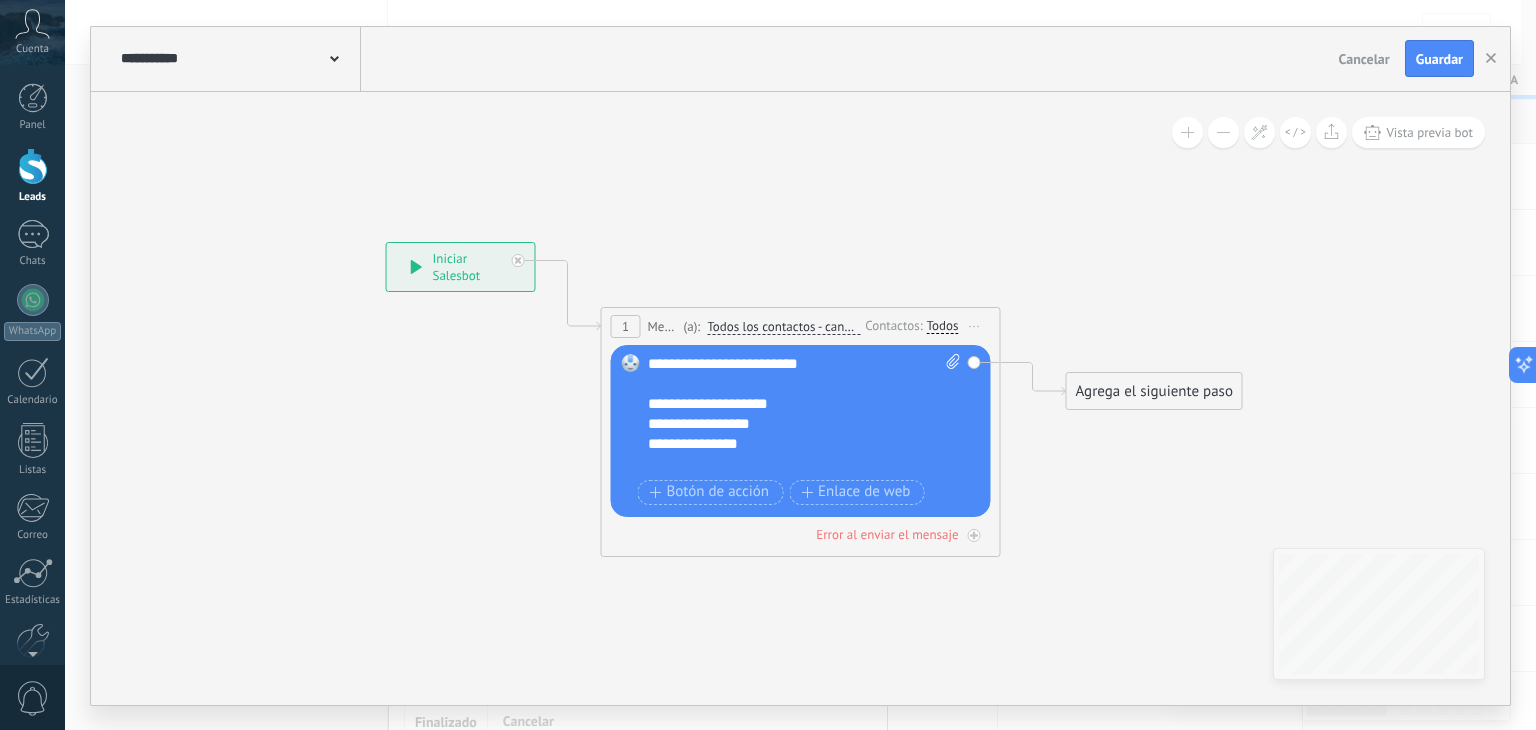 click on "**********" at bounding box center (805, 414) 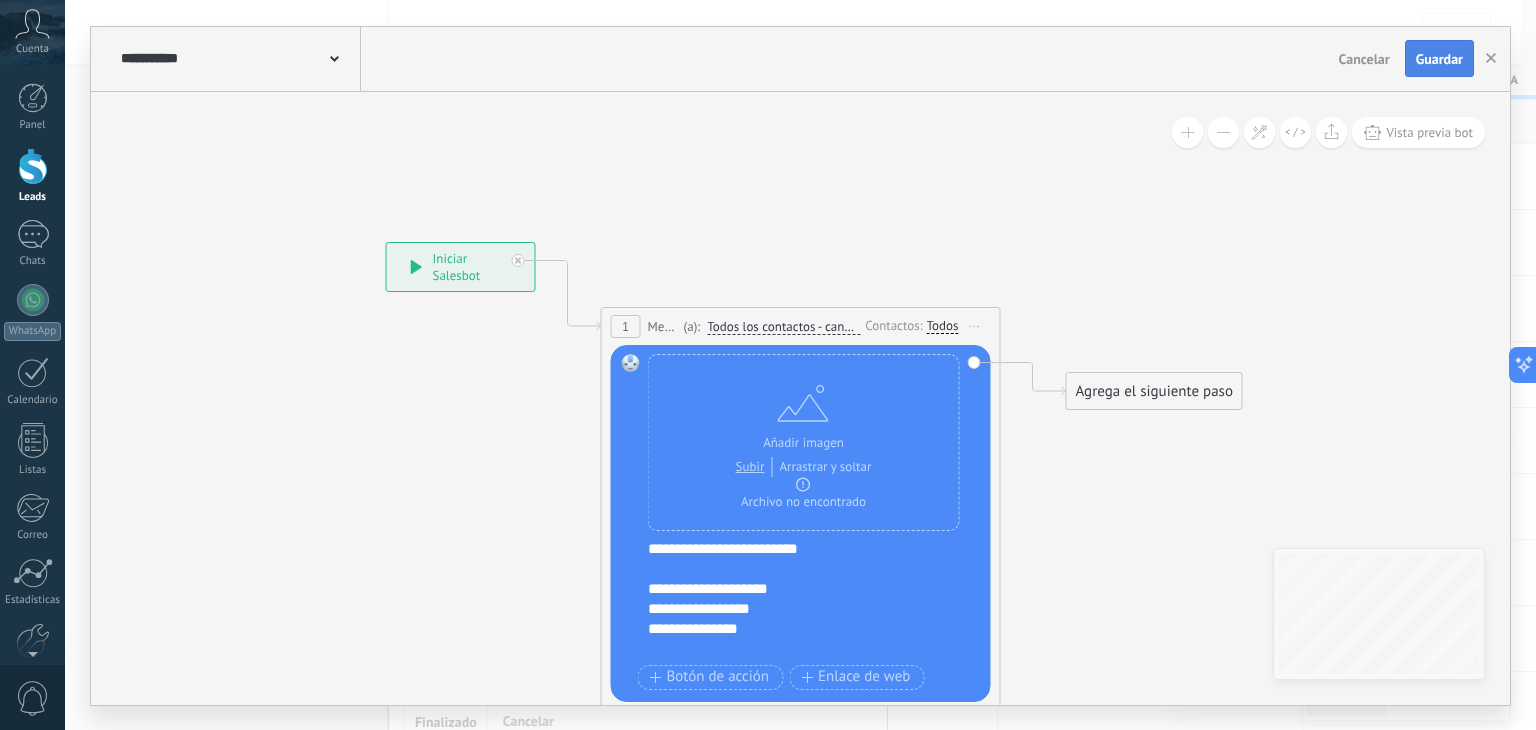 click on "Guardar" at bounding box center [1439, 59] 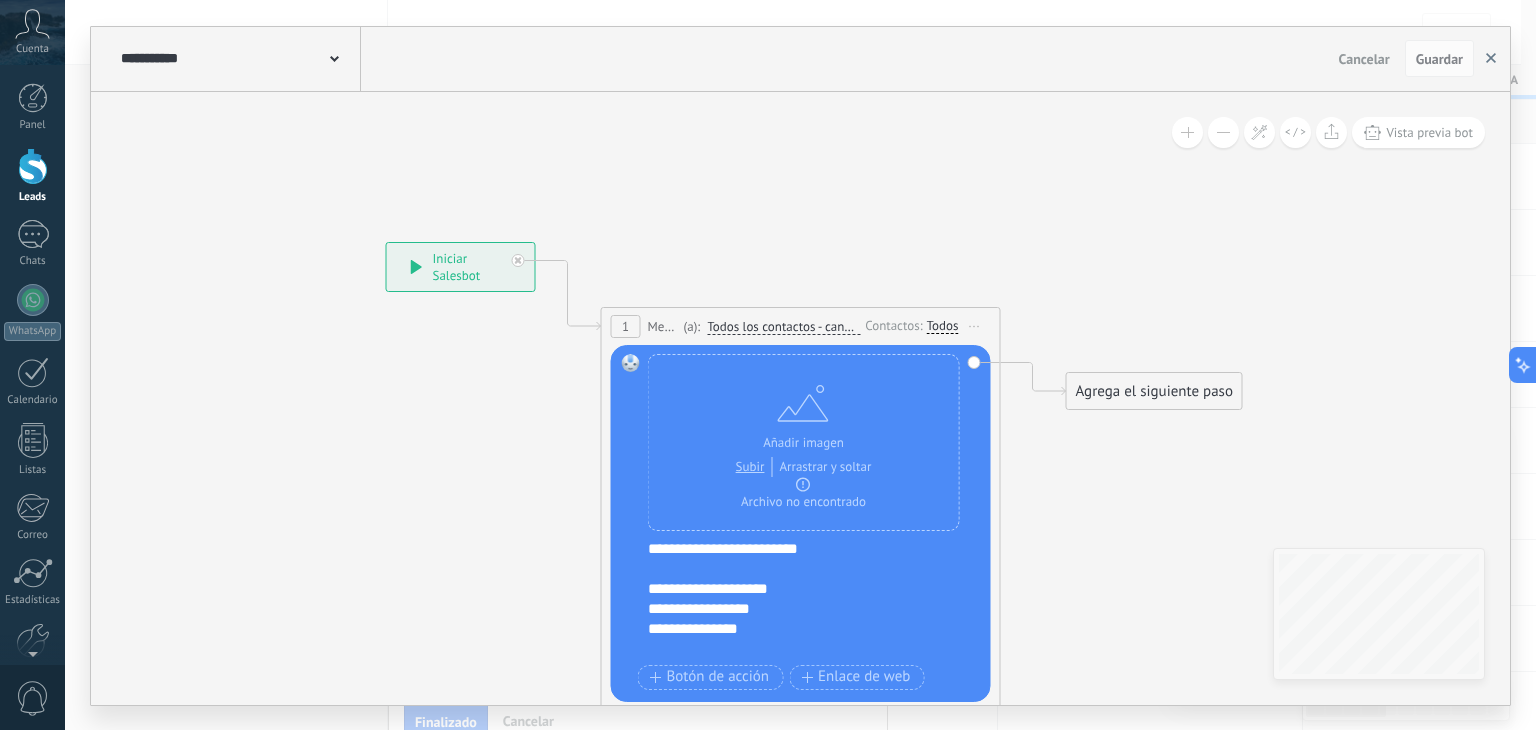 click 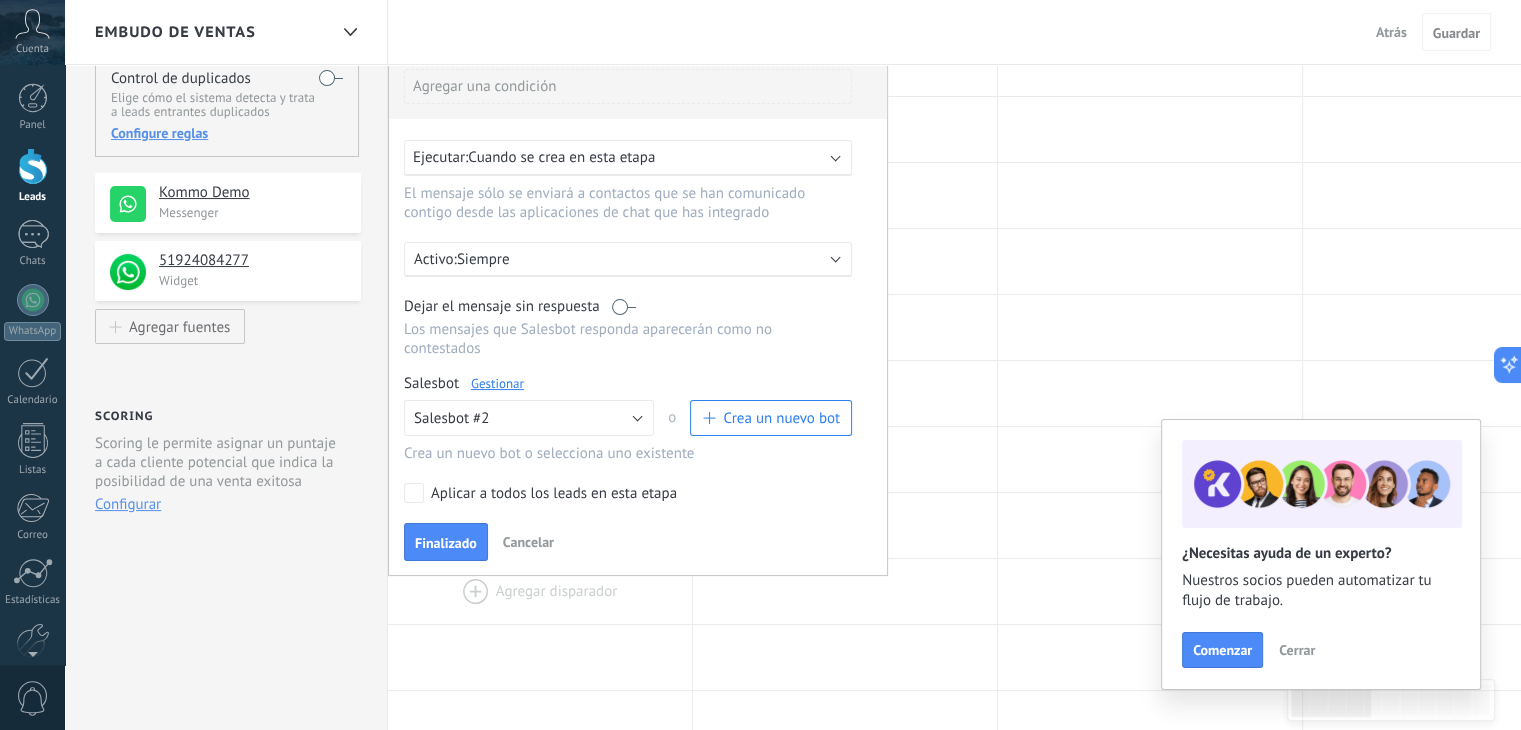 scroll, scrollTop: 200, scrollLeft: 0, axis: vertical 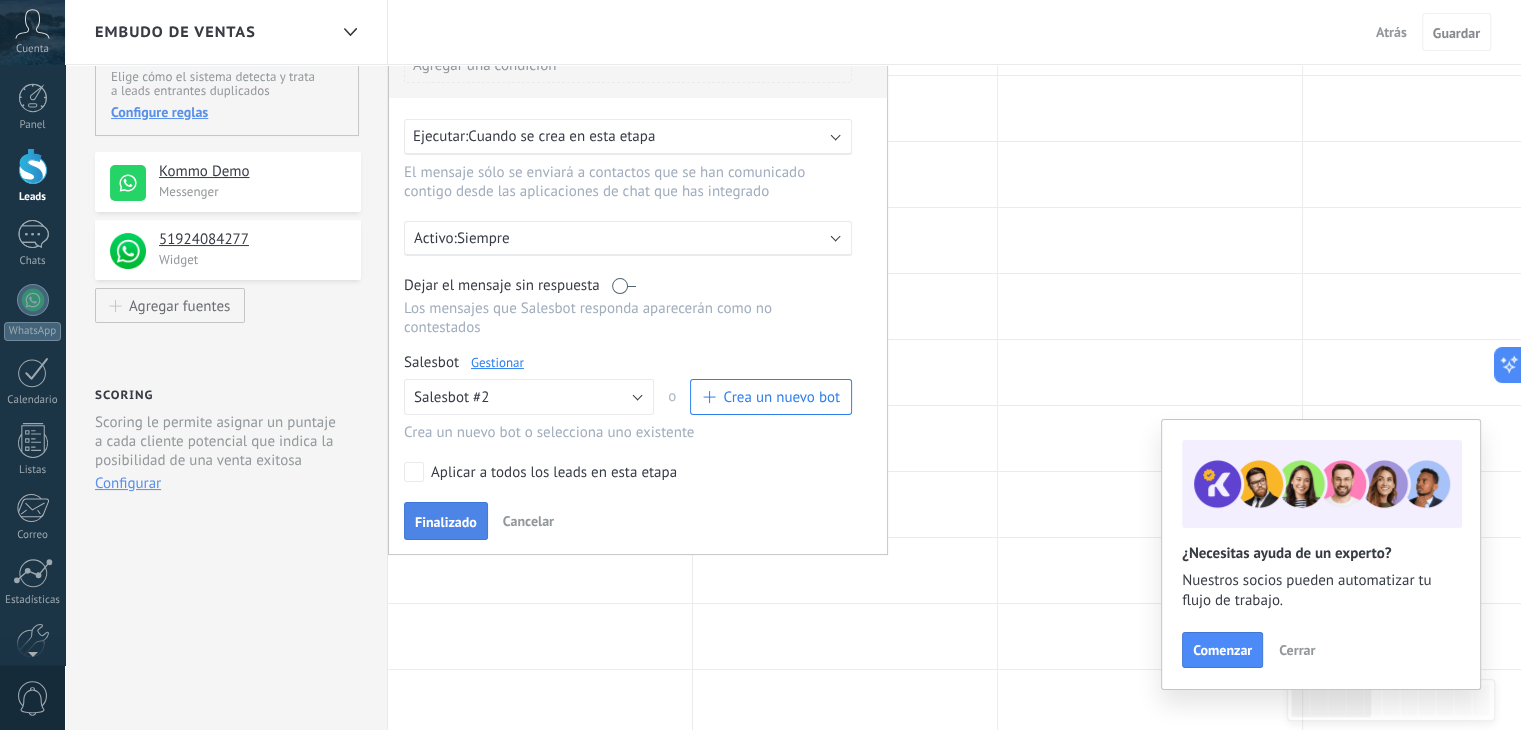 click on "Finalizado" at bounding box center (446, 522) 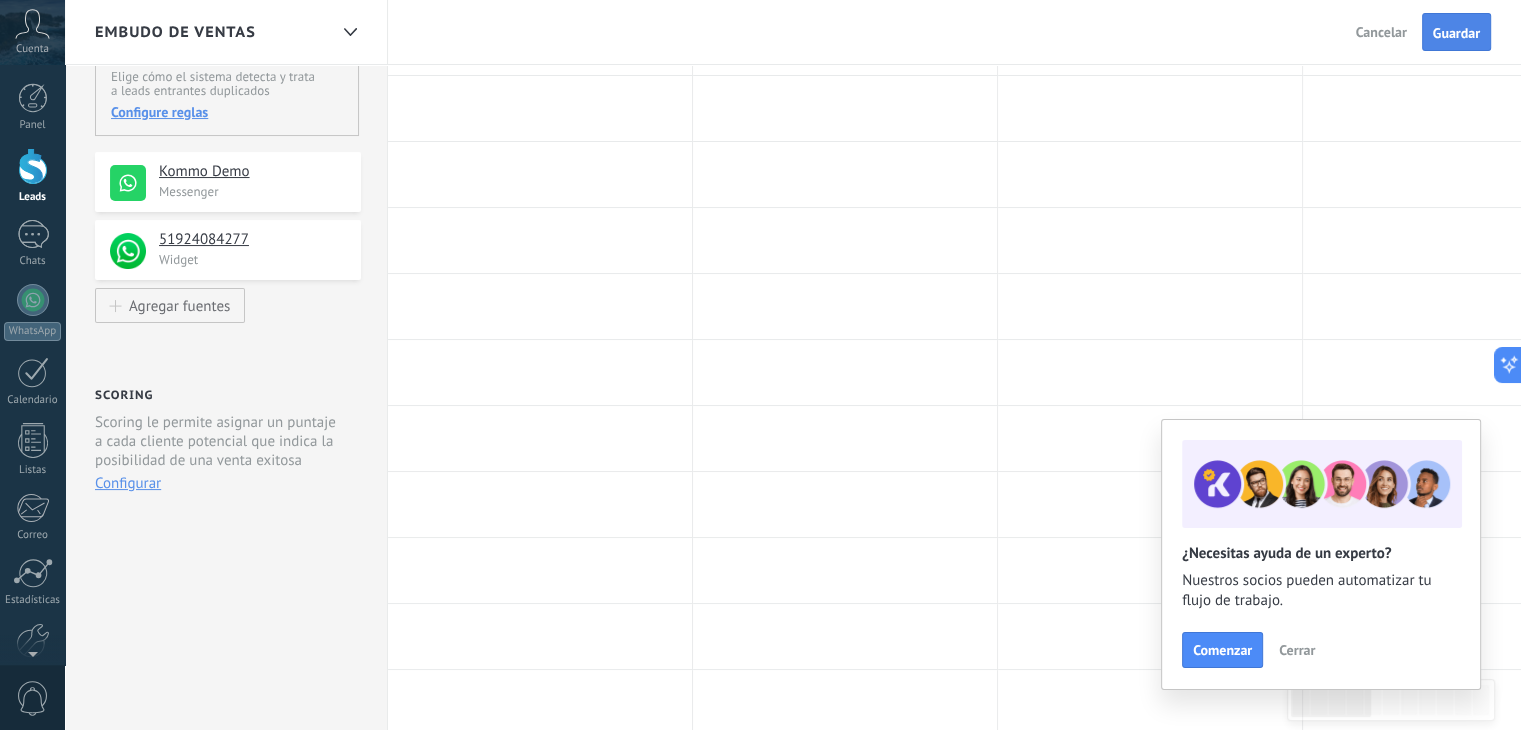 click on "Guardar" at bounding box center [1456, 32] 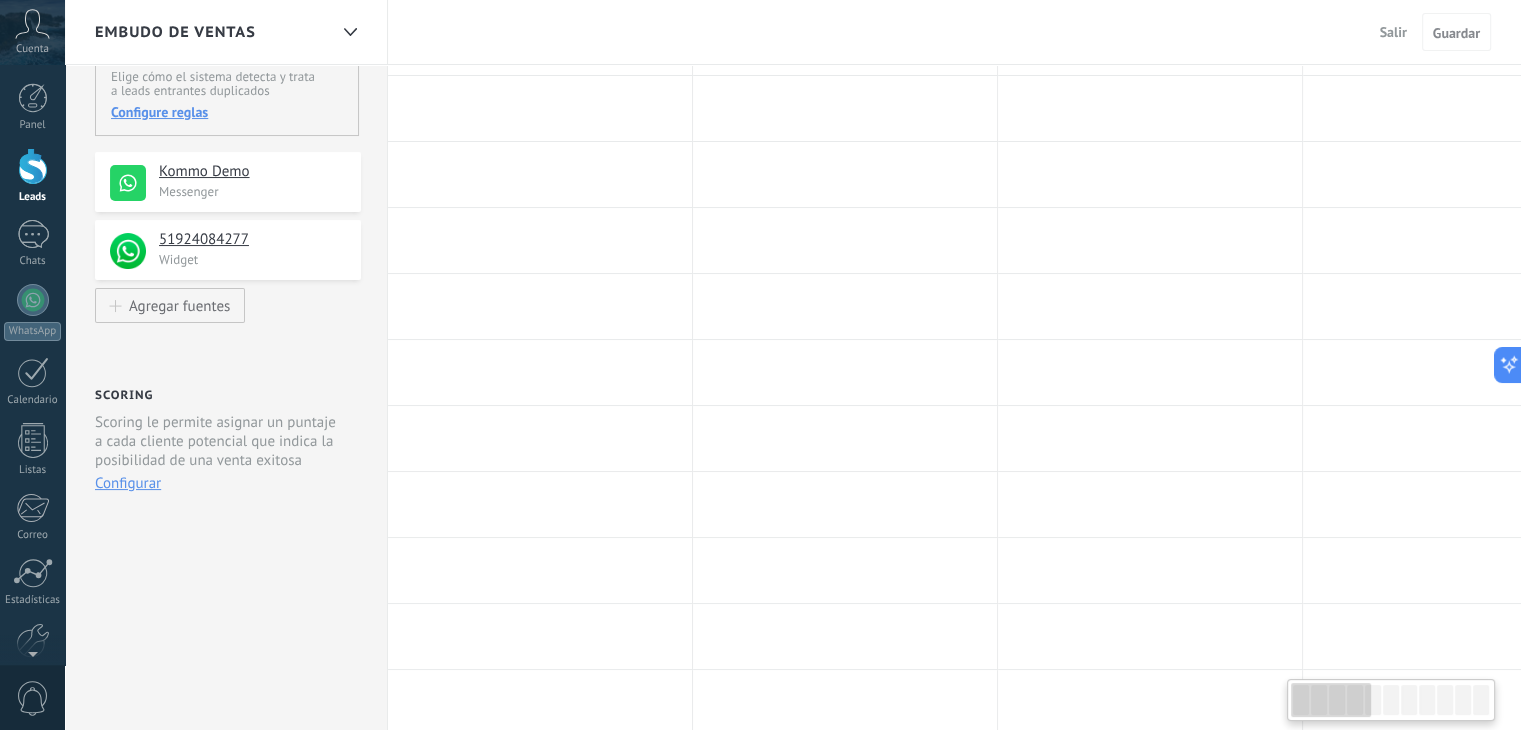 scroll, scrollTop: 0, scrollLeft: 0, axis: both 